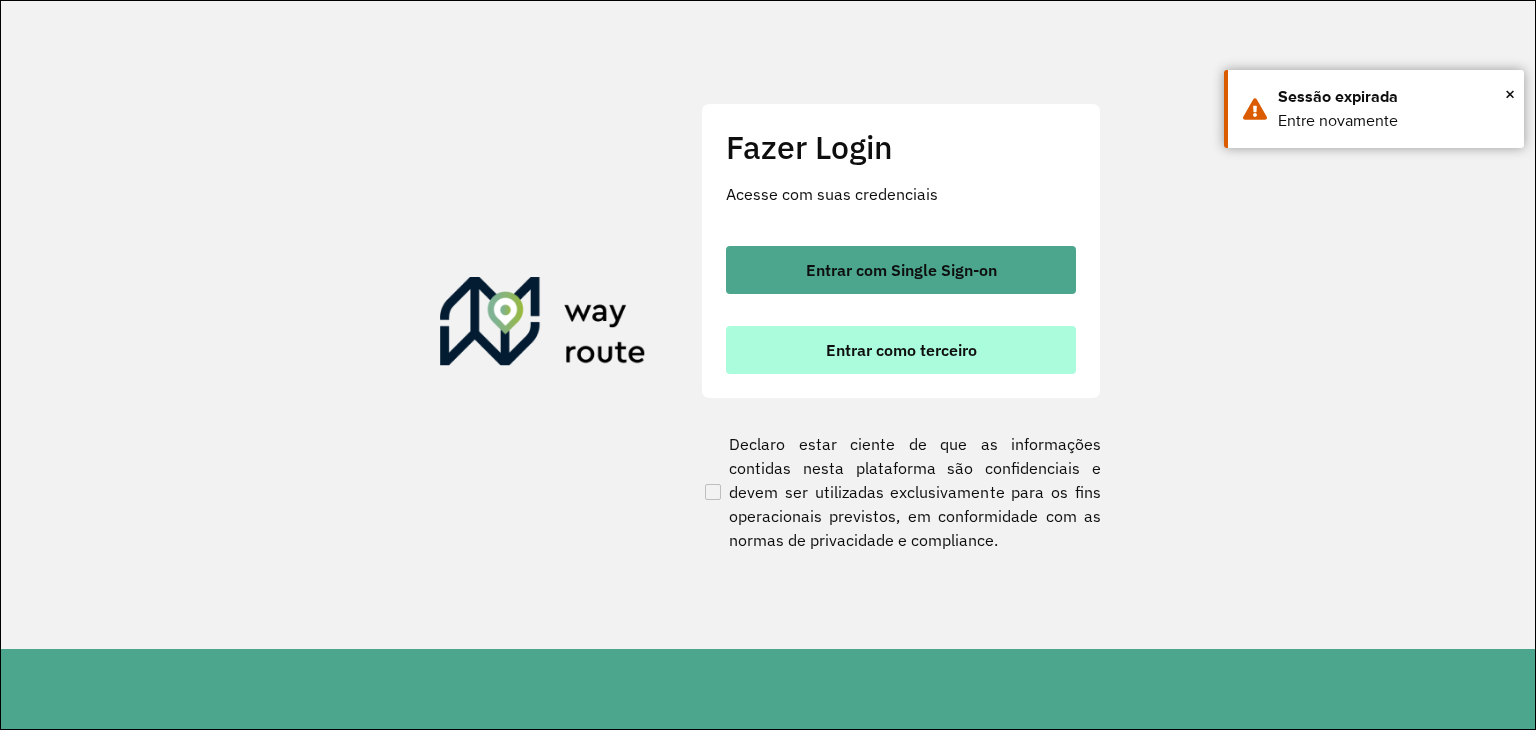 scroll, scrollTop: 0, scrollLeft: 0, axis: both 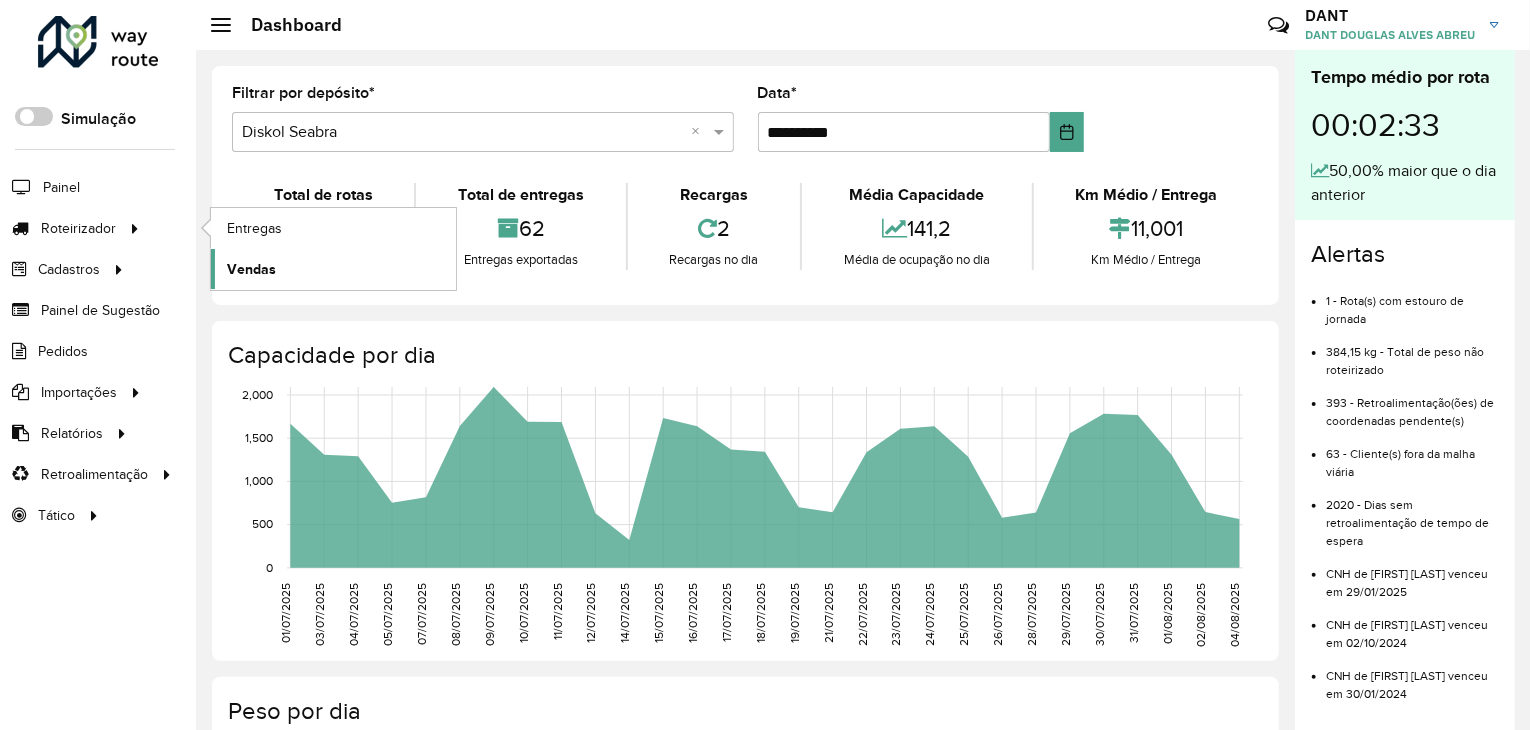 click on "Vendas" 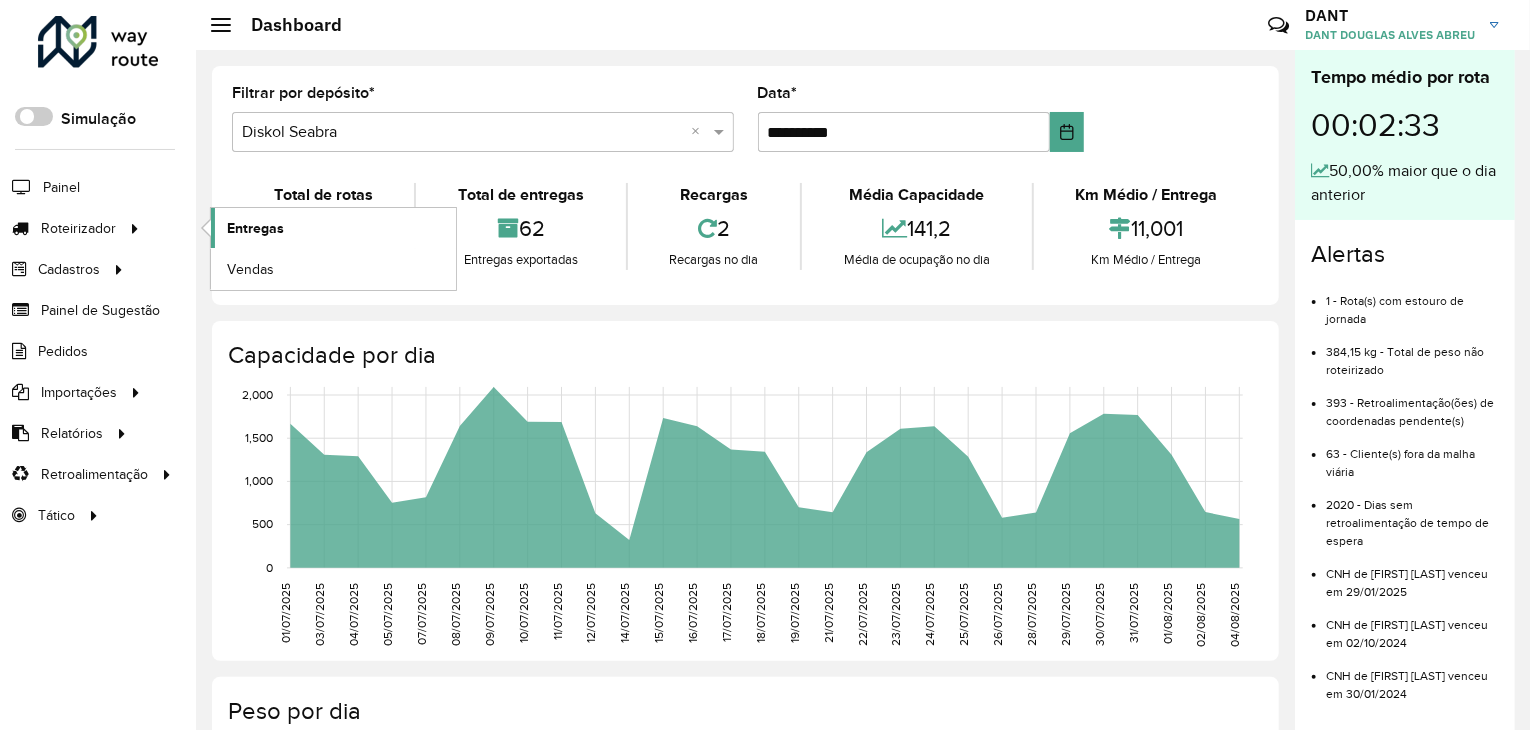click on "Entregas" 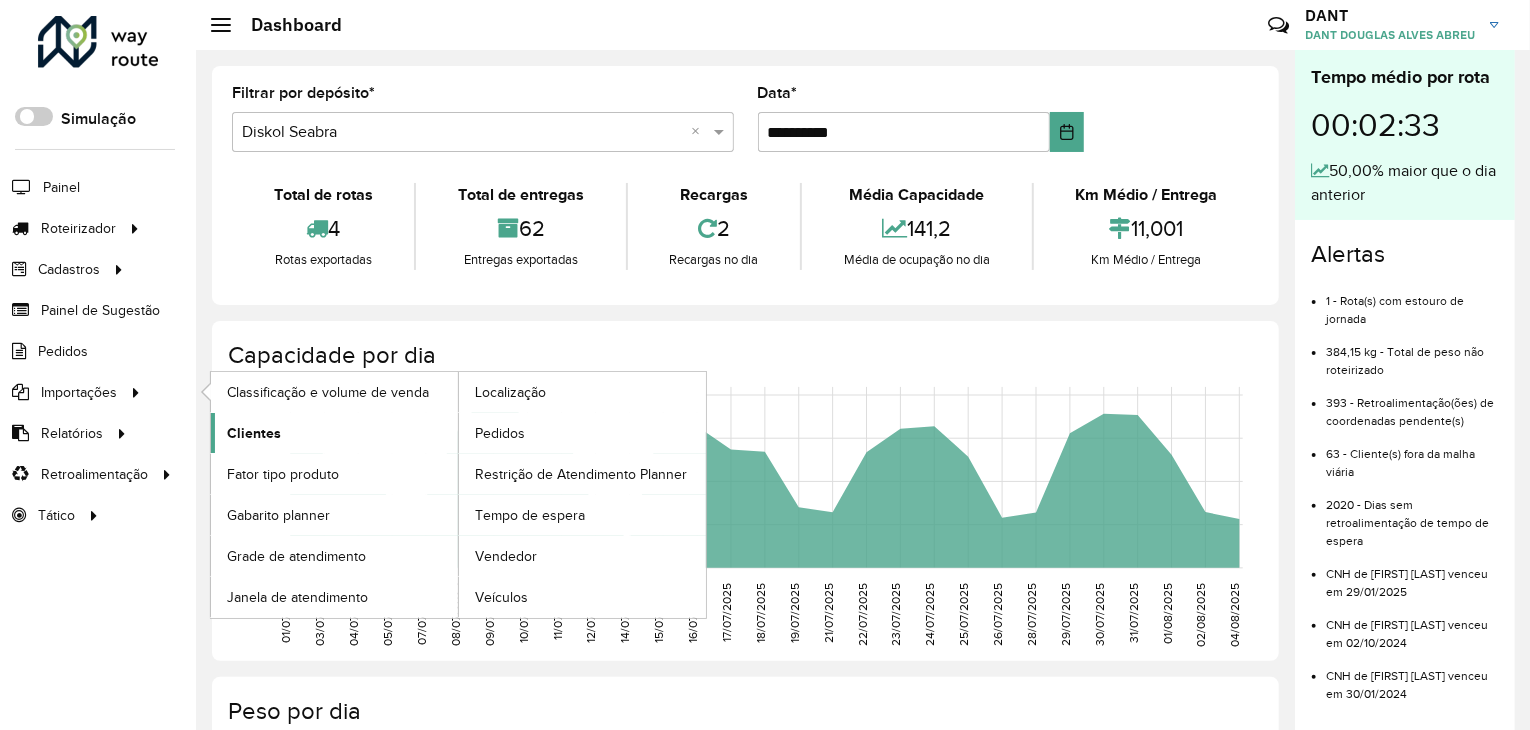 click on "Clientes" 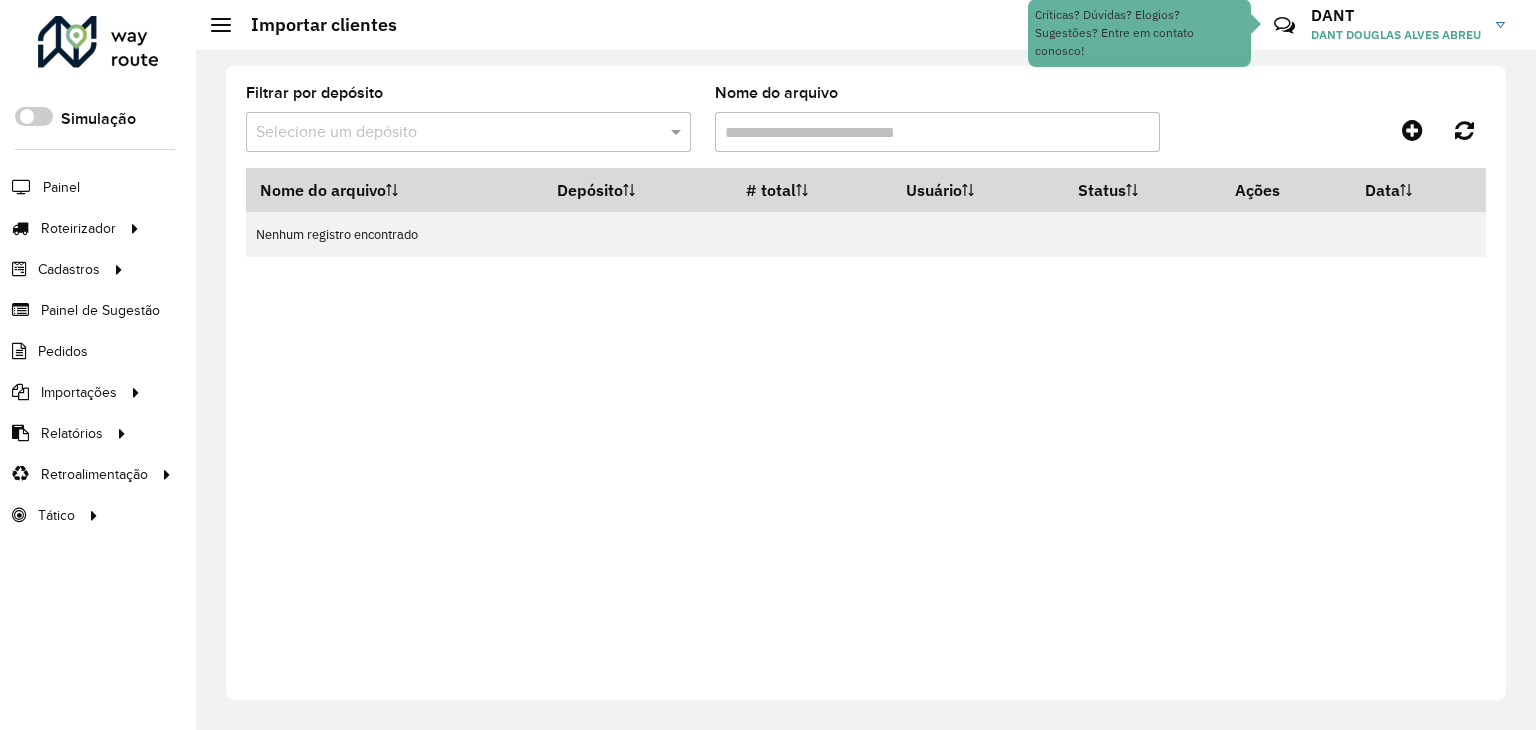 click at bounding box center [468, 132] 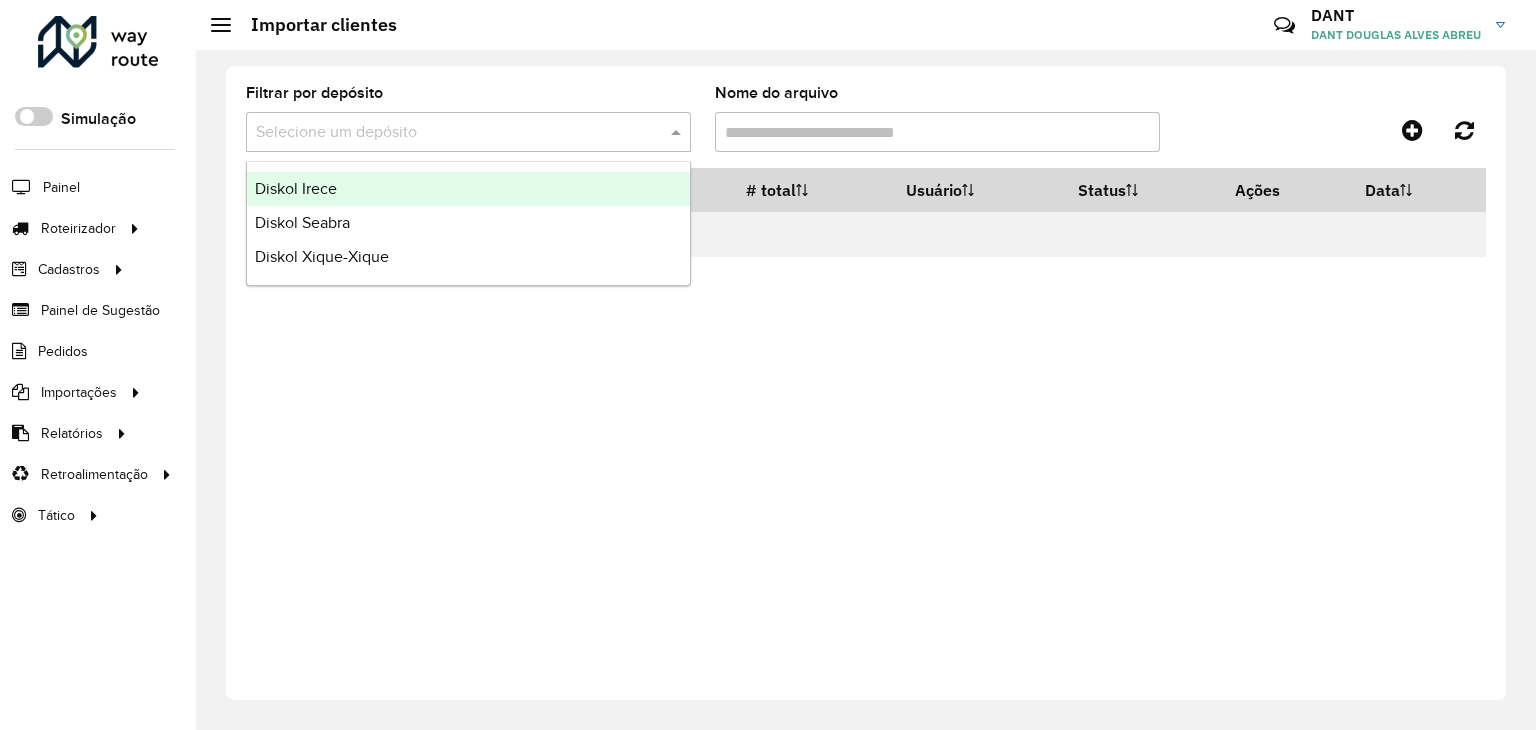 click at bounding box center (468, 132) 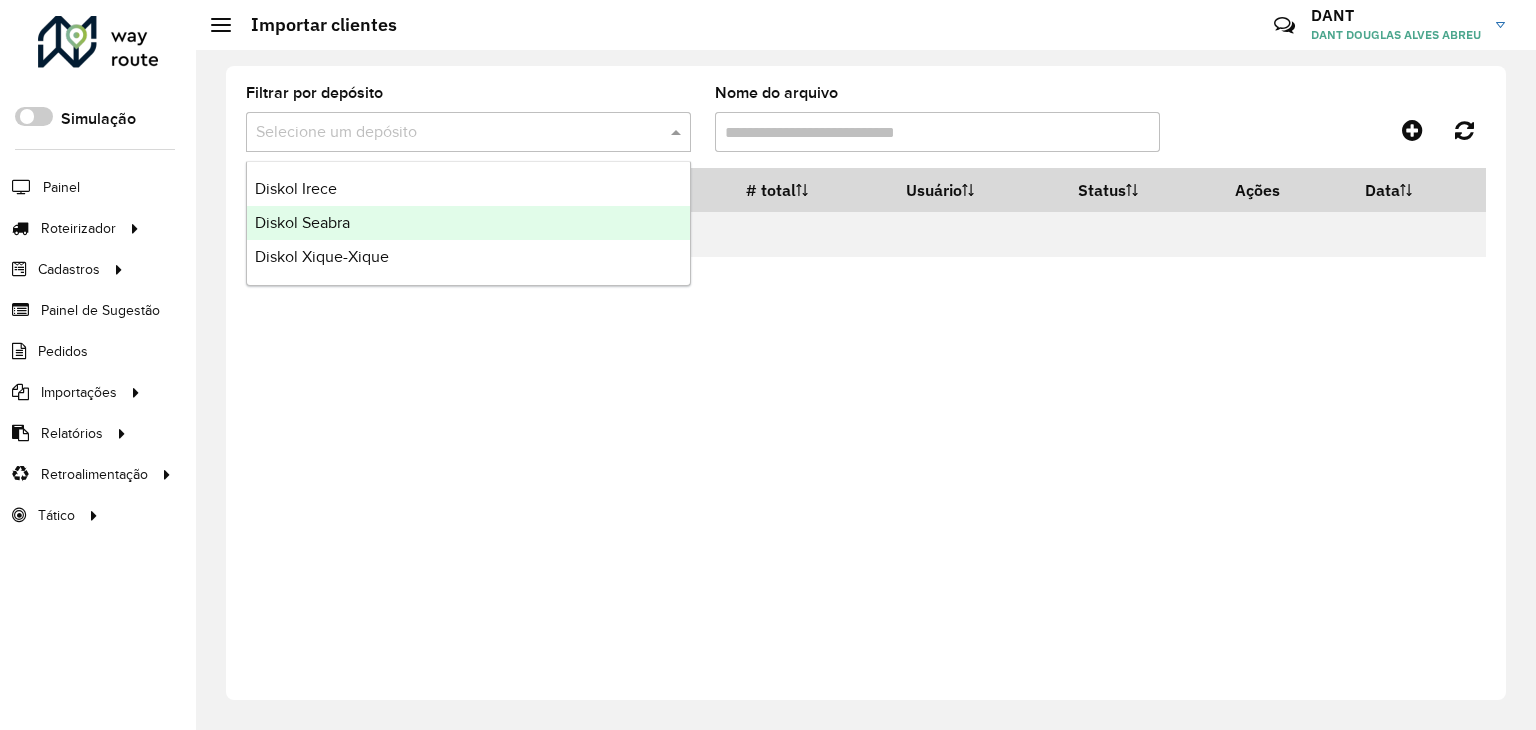 click on "Diskol Seabra" at bounding box center [468, 223] 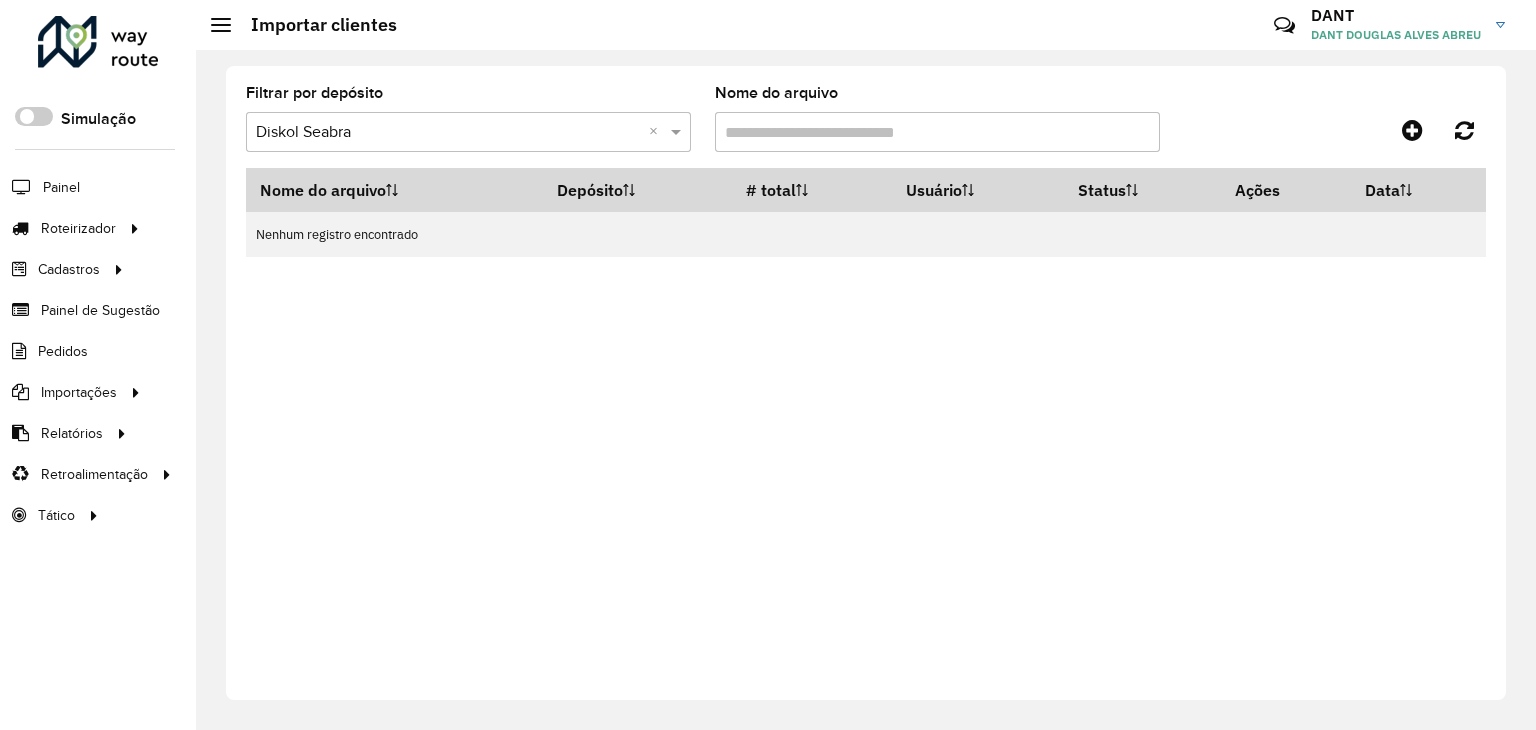 click on "Nome do arquivo" at bounding box center [937, 132] 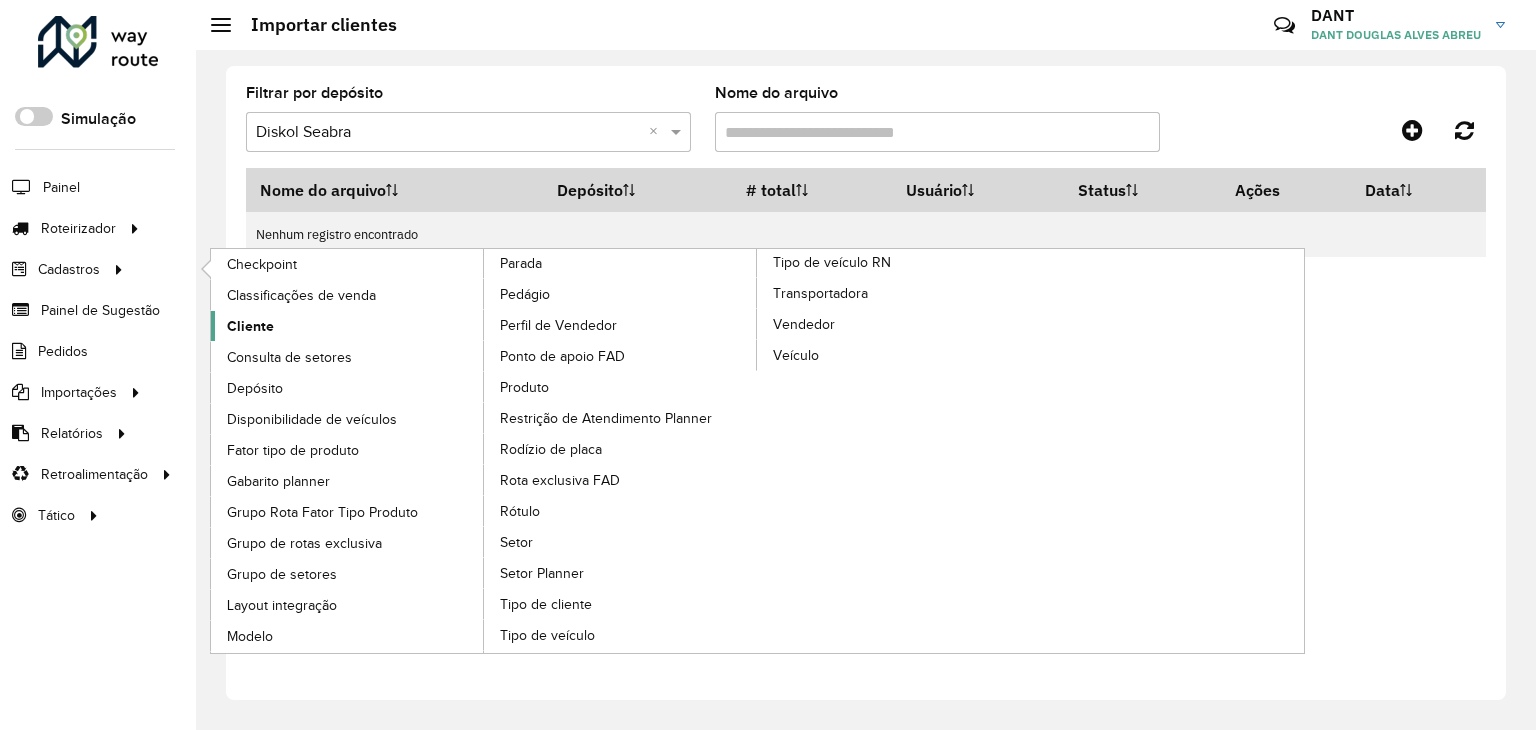click on "Cliente" 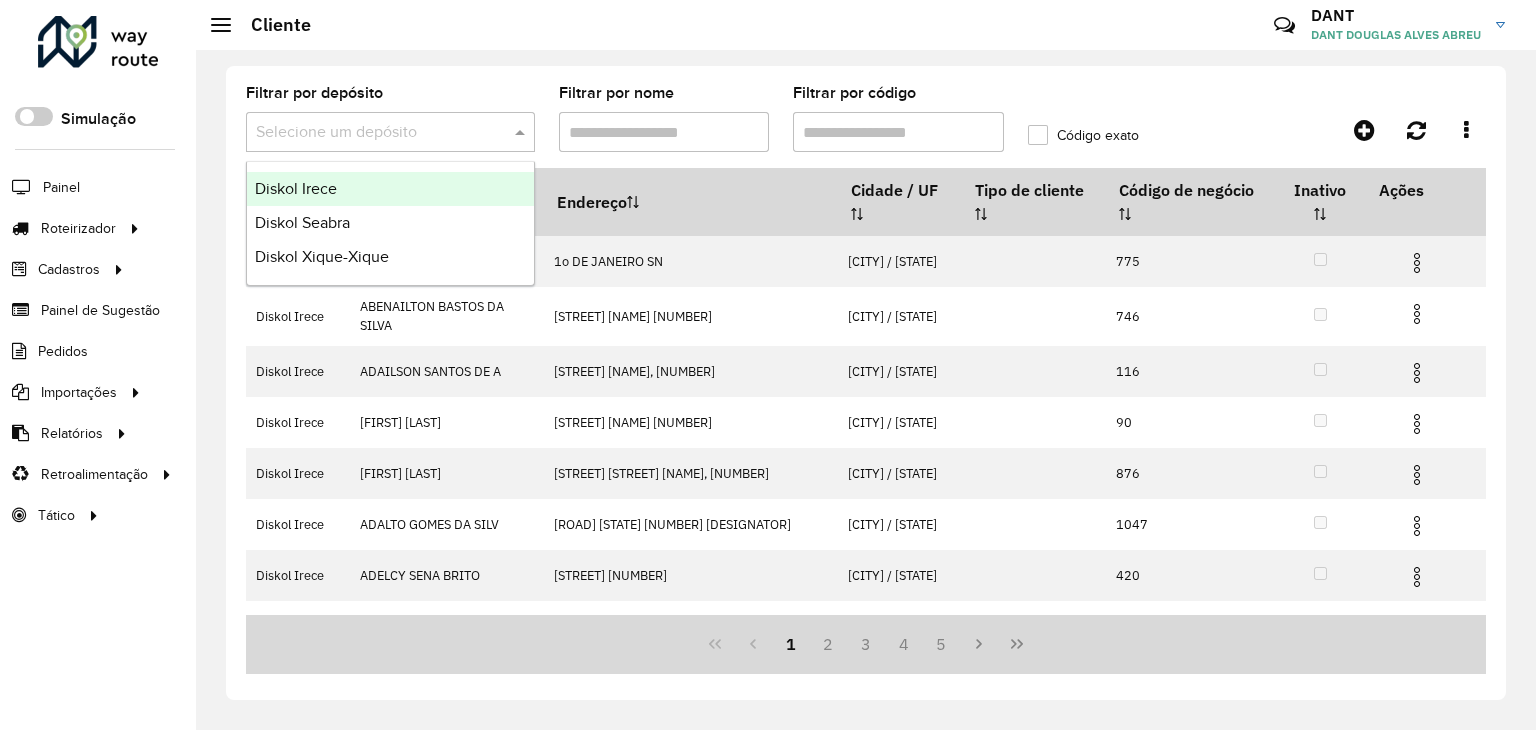 click at bounding box center (390, 132) 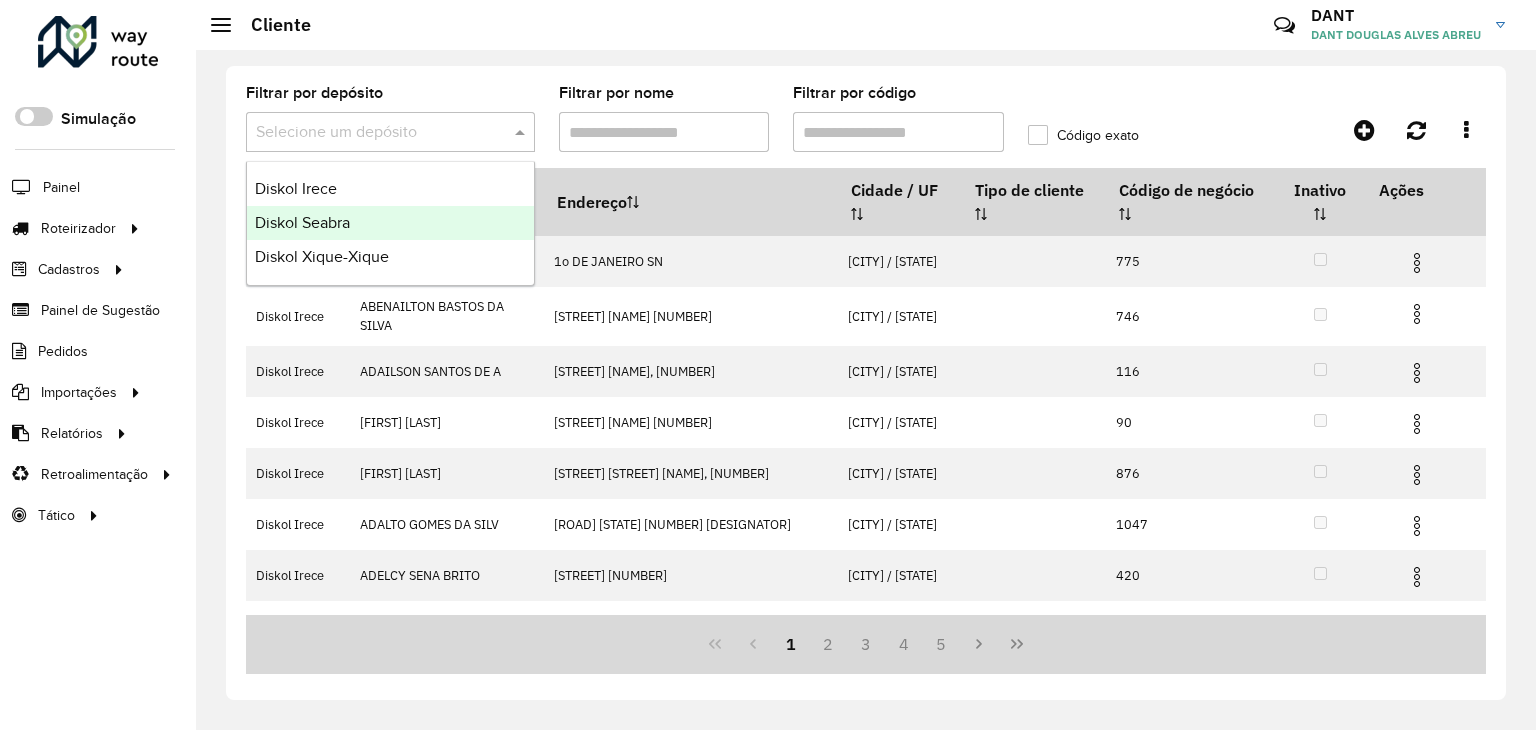 click on "Diskol Seabra" at bounding box center (390, 223) 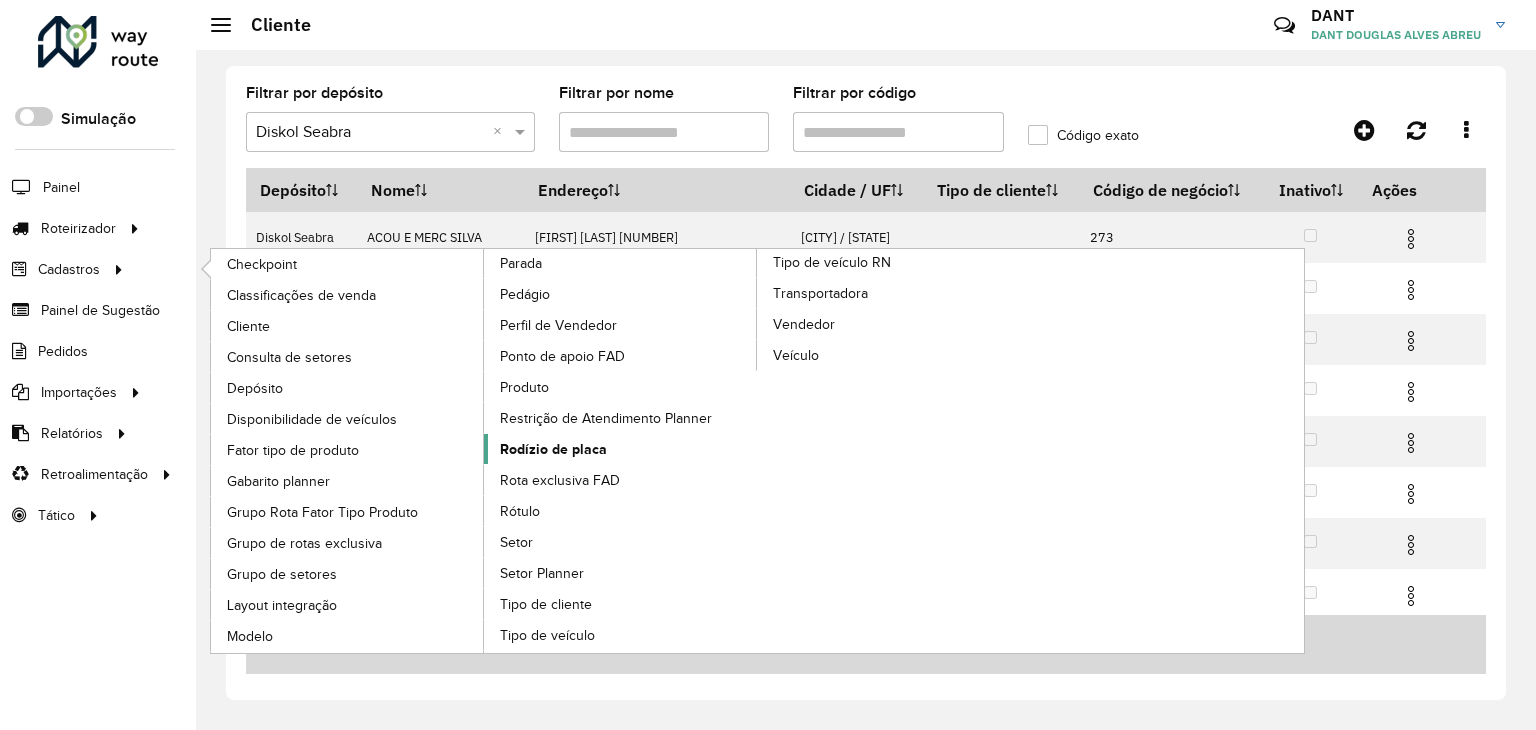 click on "Rodízio de placa" 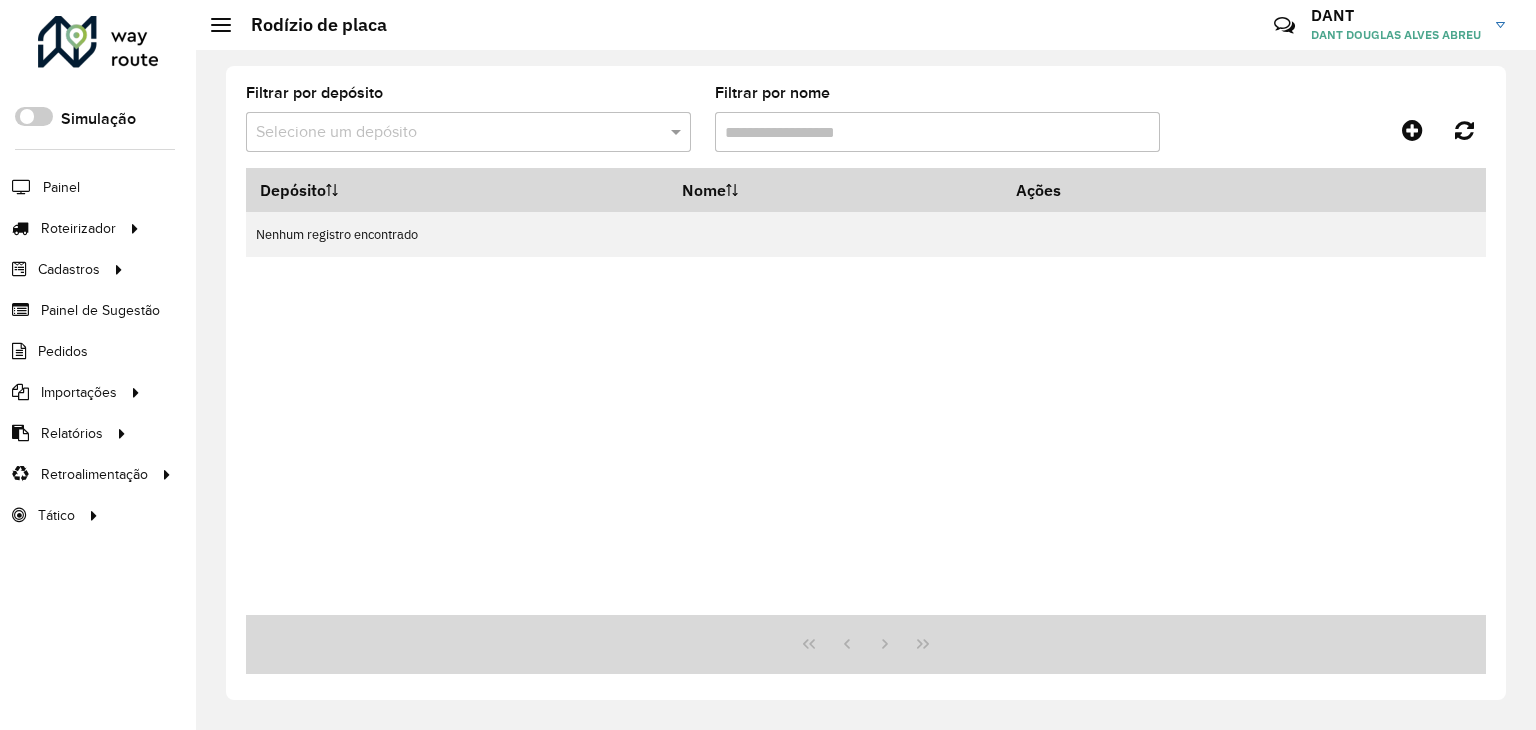 click on "Filtrar por depósito  Selecione um depósito" 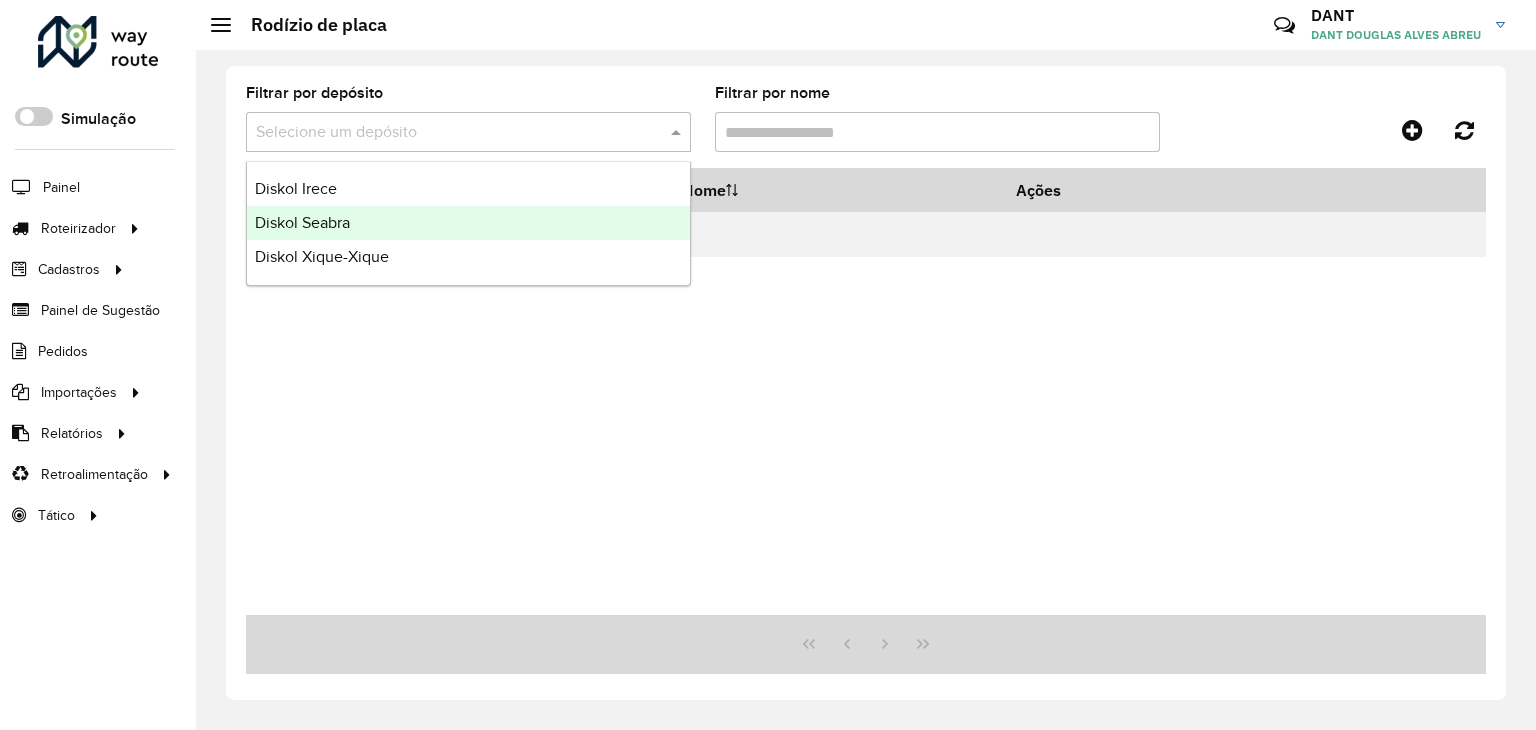 click on "Diskol Seabra" at bounding box center (468, 223) 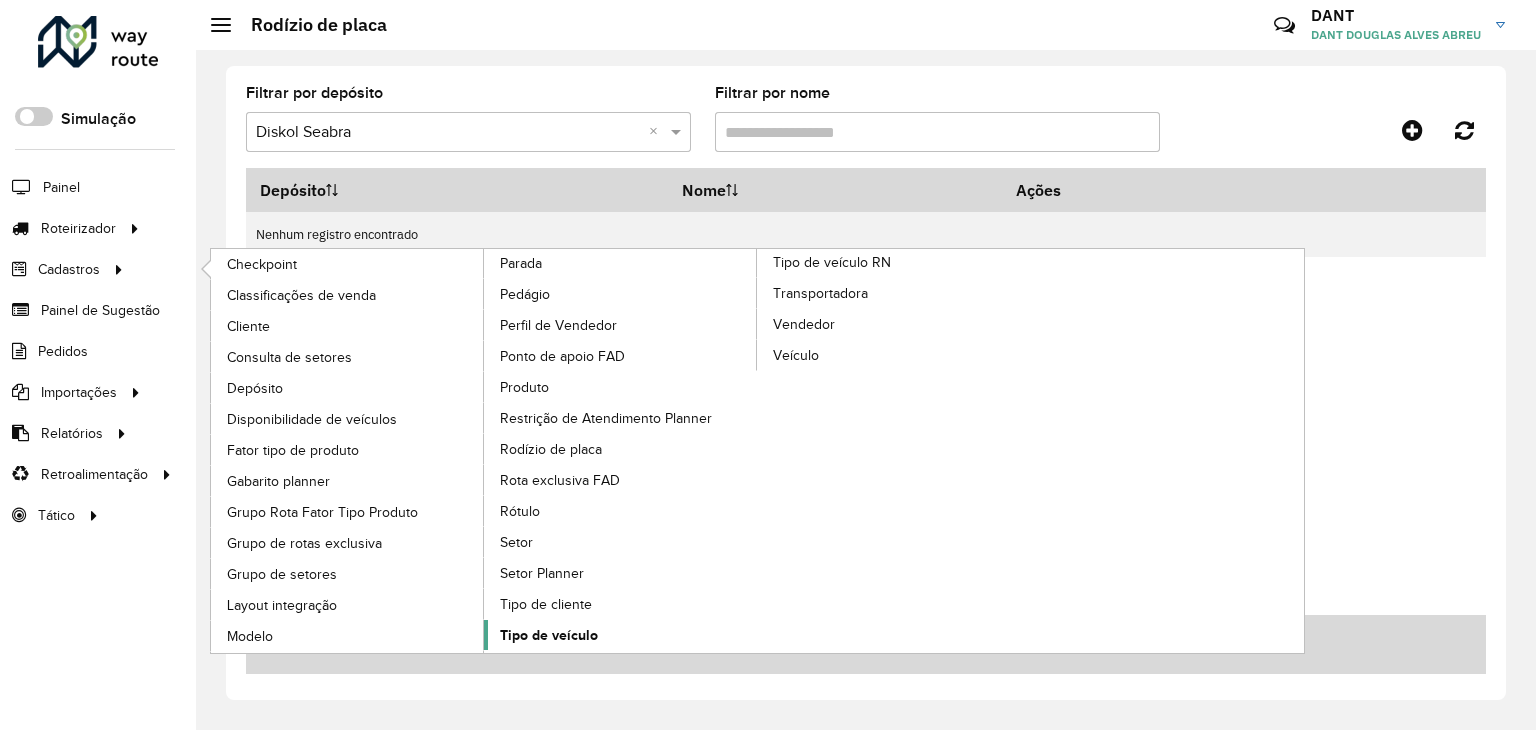 click on "Tipo de veículo" 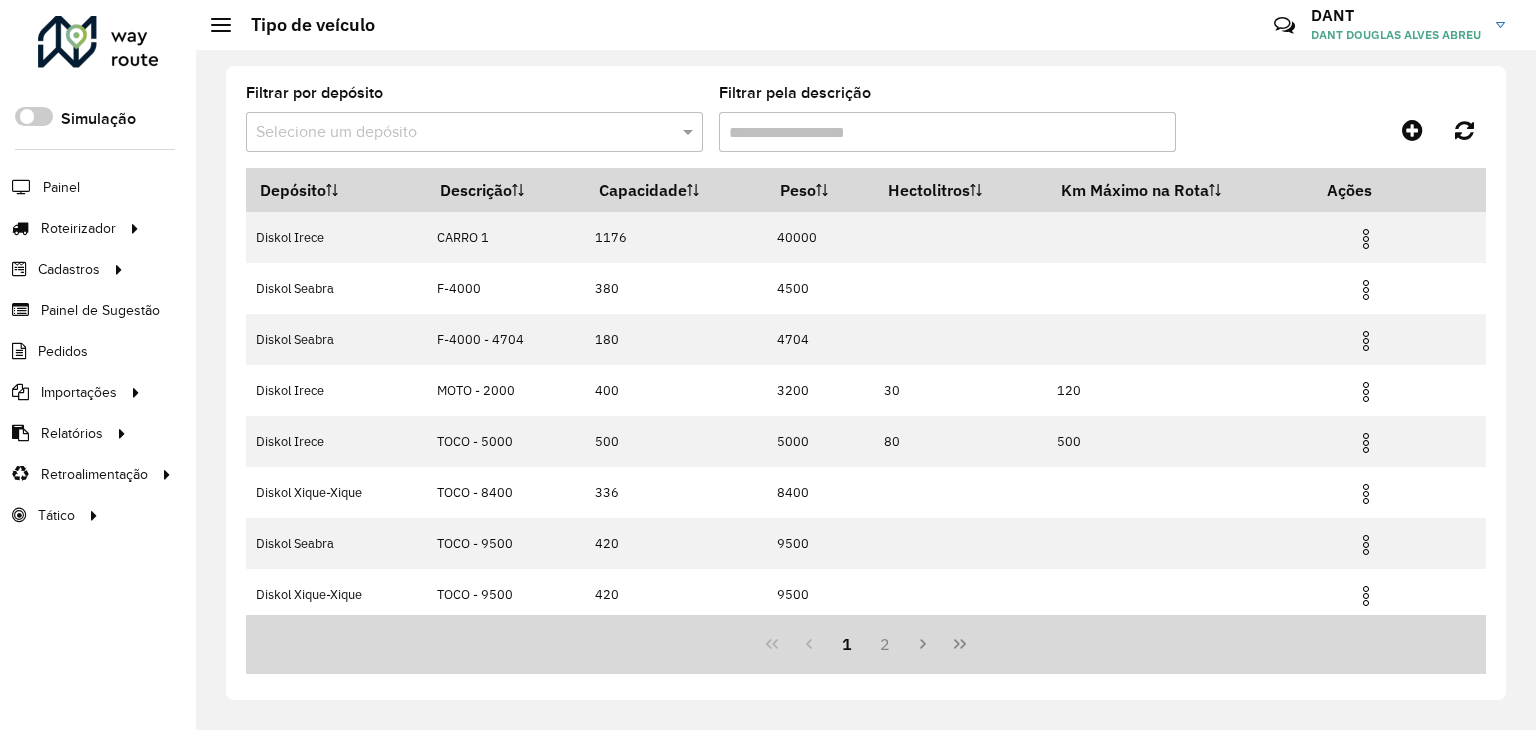 click at bounding box center [454, 133] 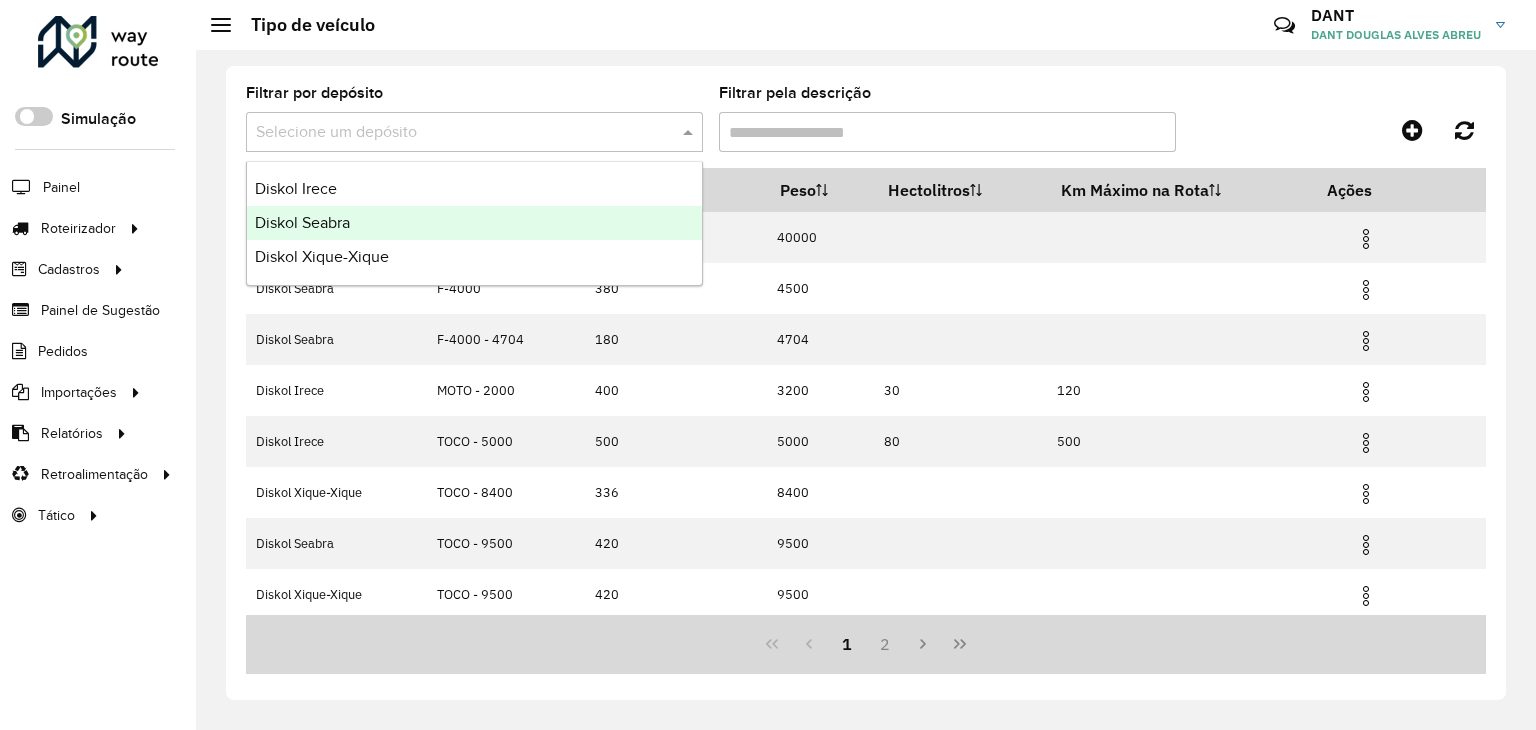 click on "Diskol Seabra" at bounding box center [474, 223] 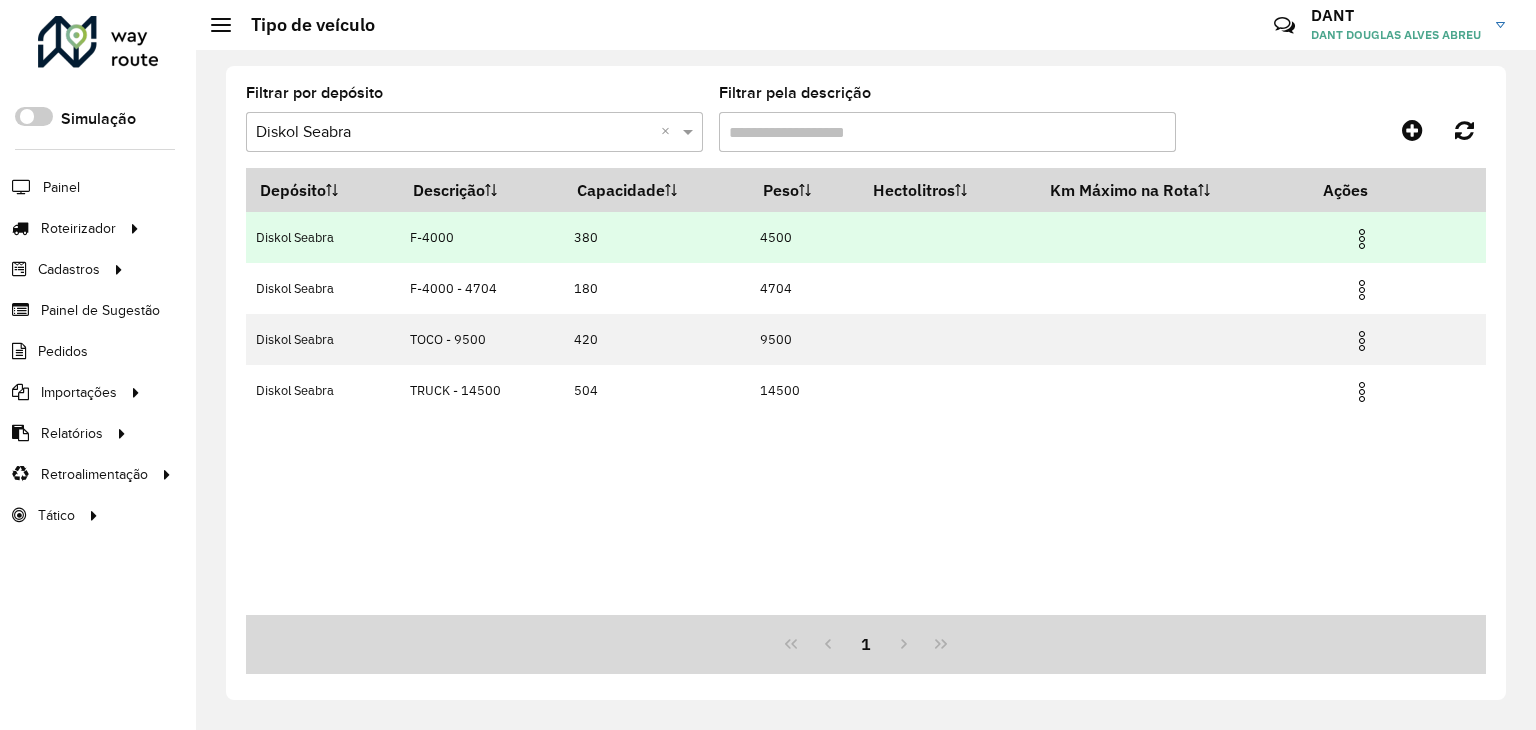 click at bounding box center [1362, 239] 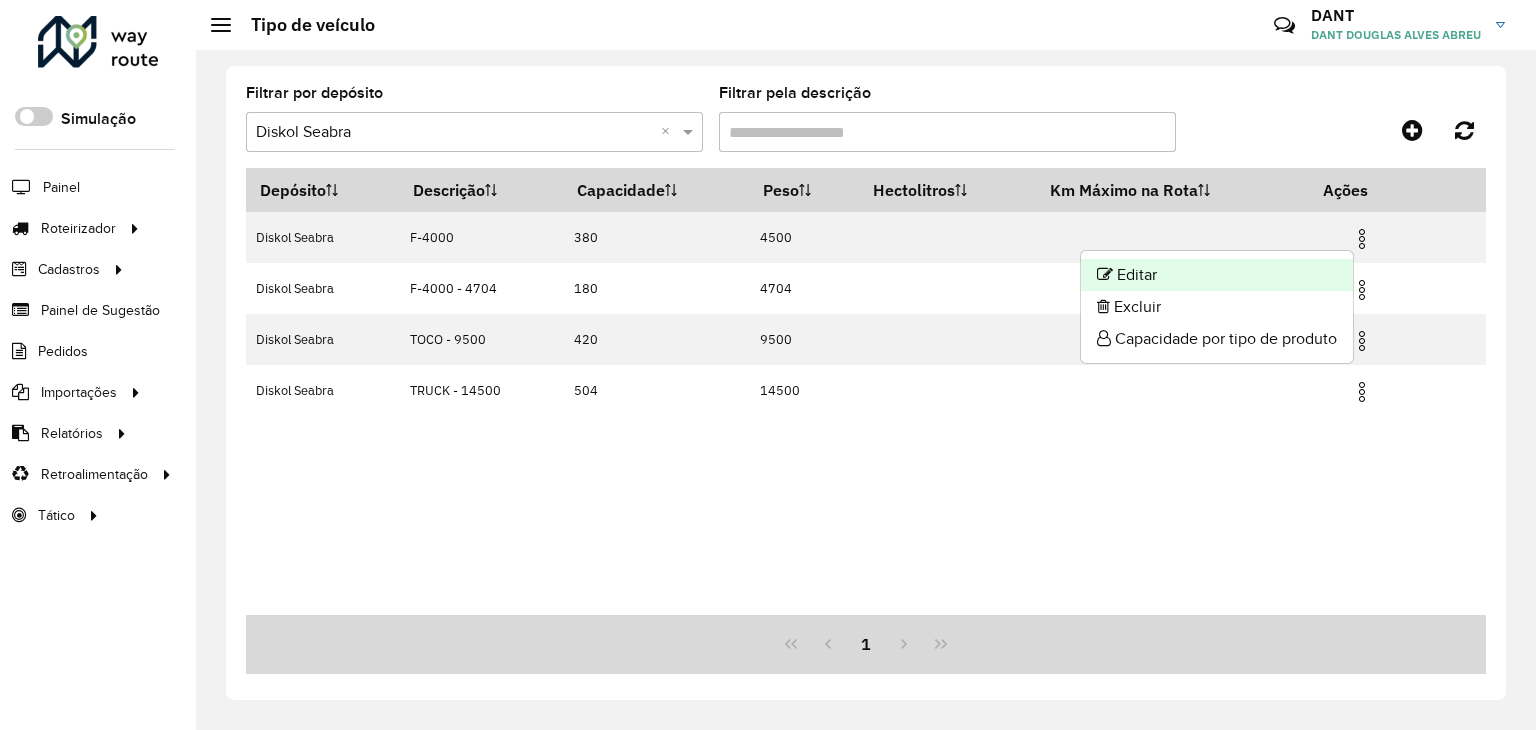 click on "Editar" 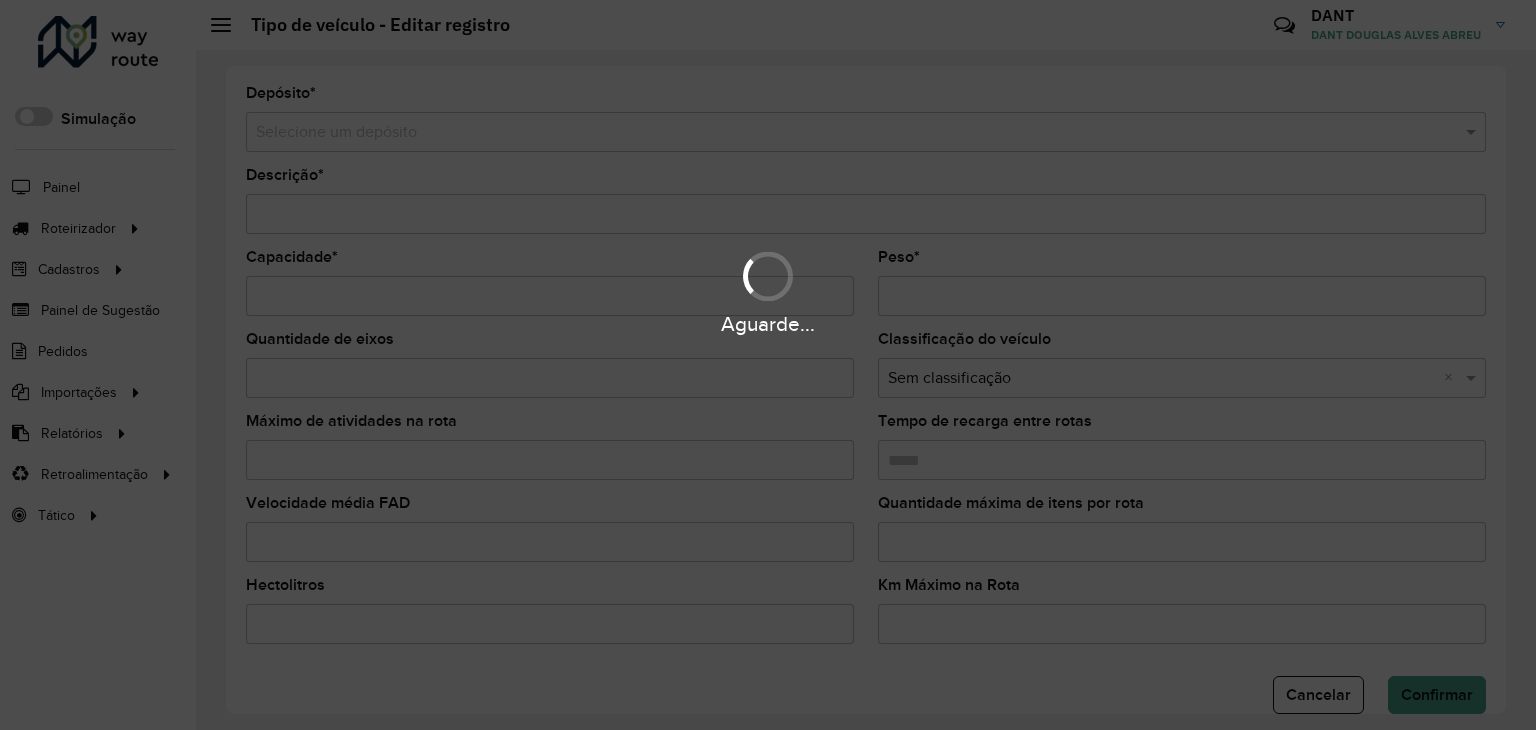 type on "******" 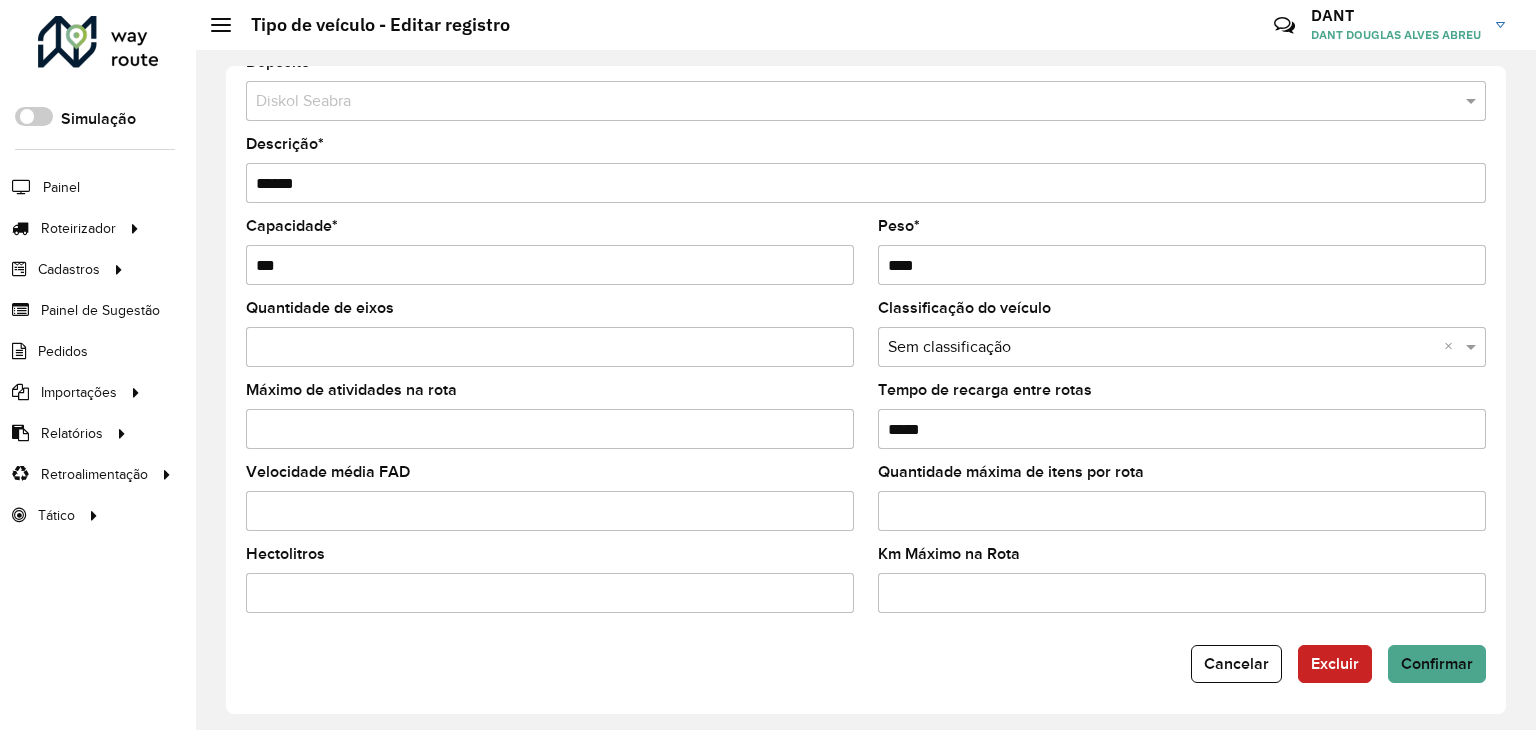 scroll, scrollTop: 0, scrollLeft: 0, axis: both 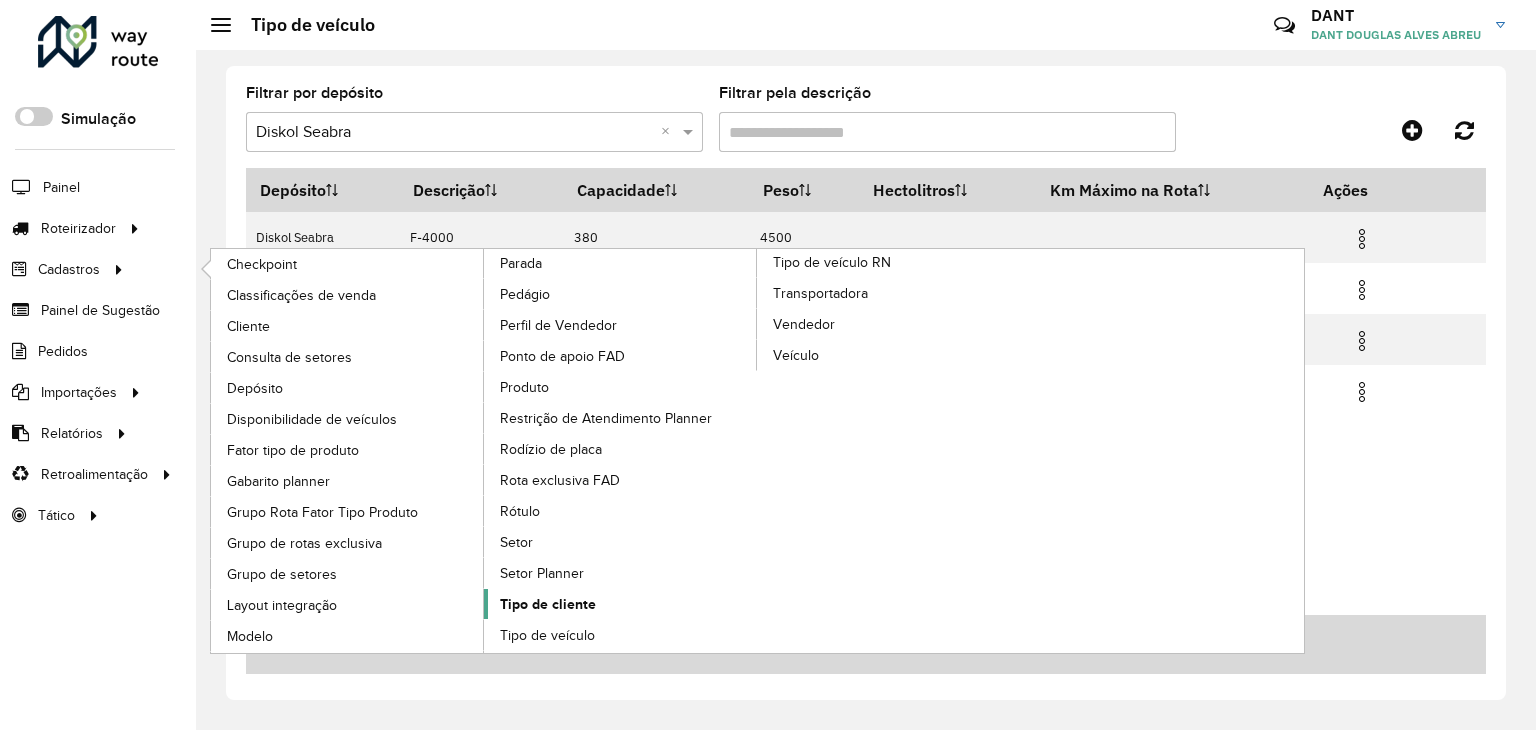 click on "Tipo de cliente" 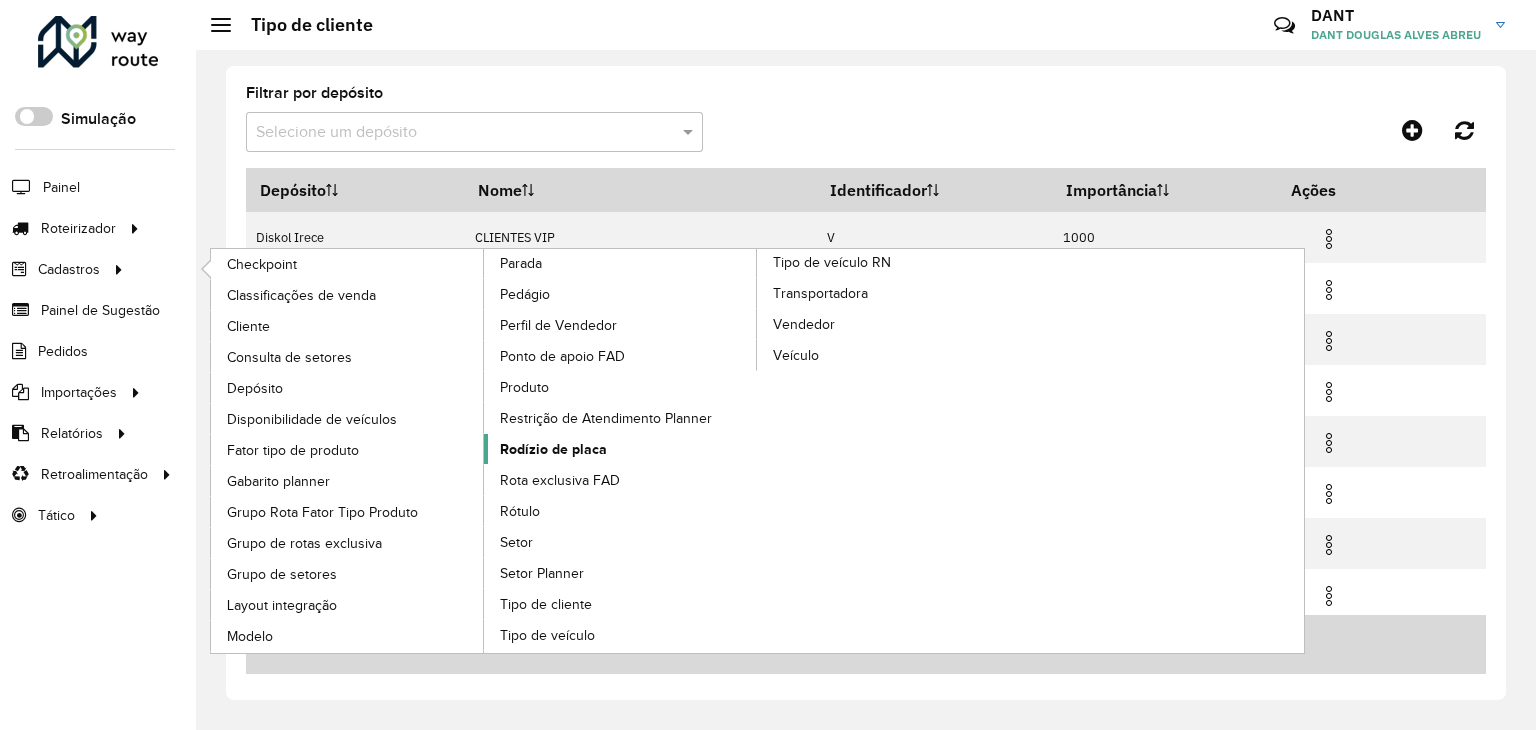 click on "Rodízio de placa" 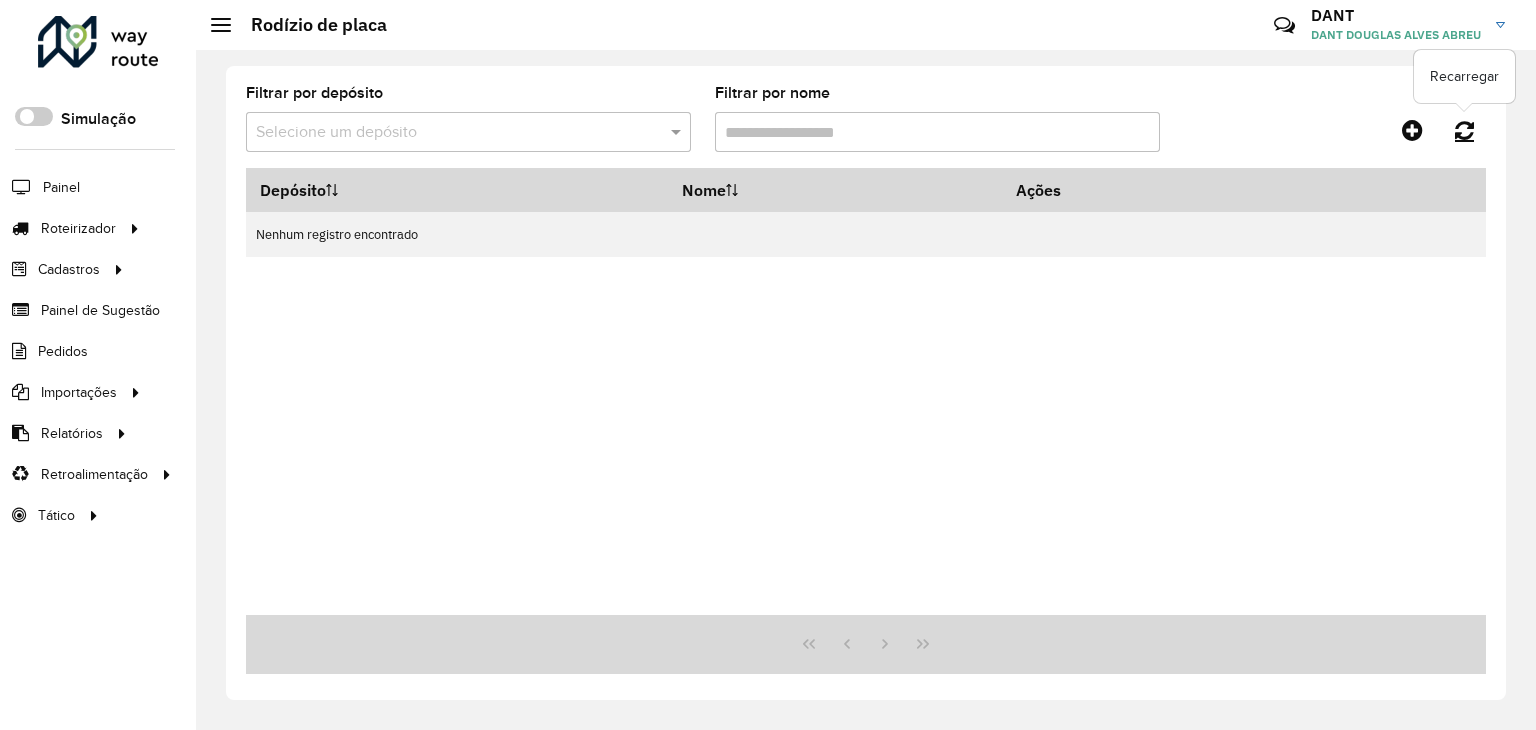 click 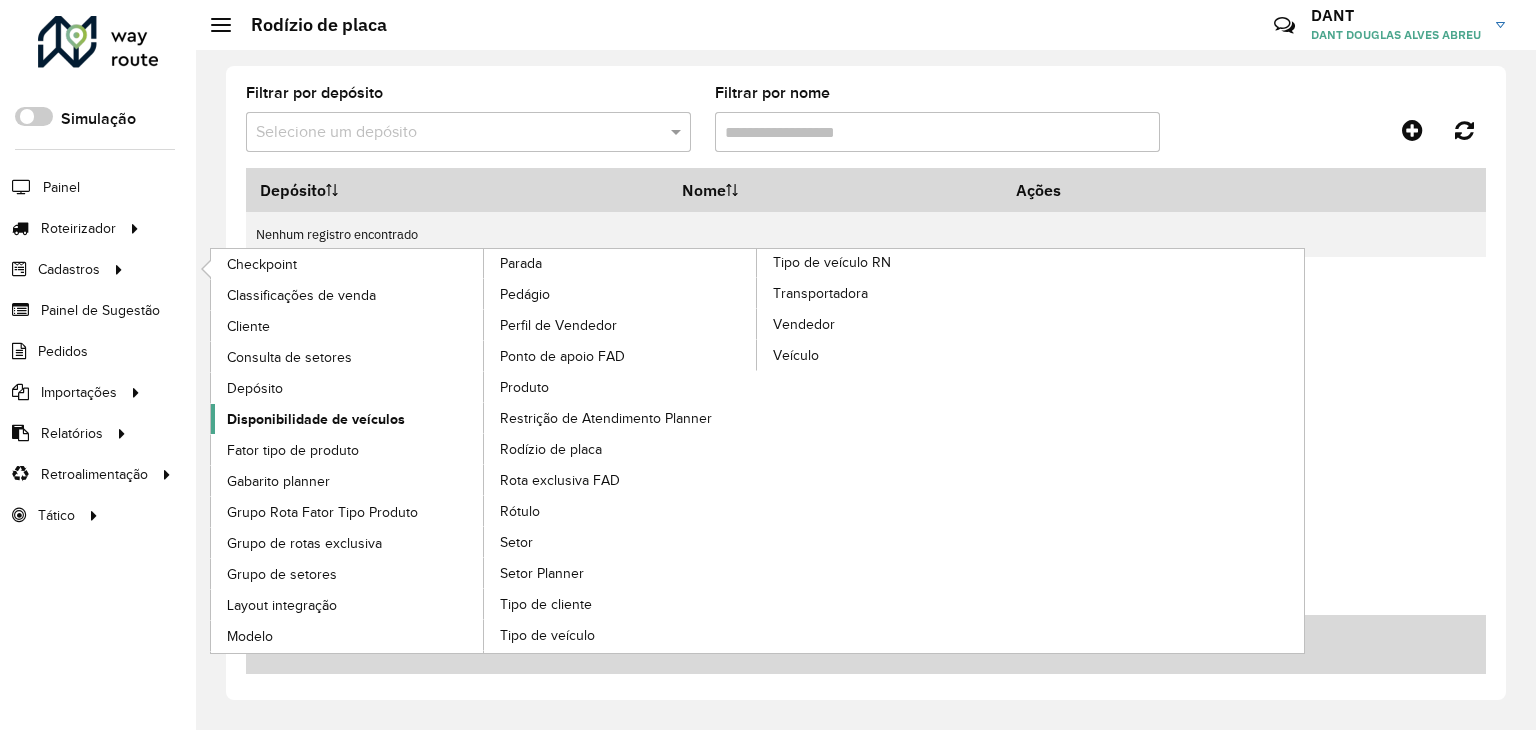 click on "Disponibilidade de veículos" 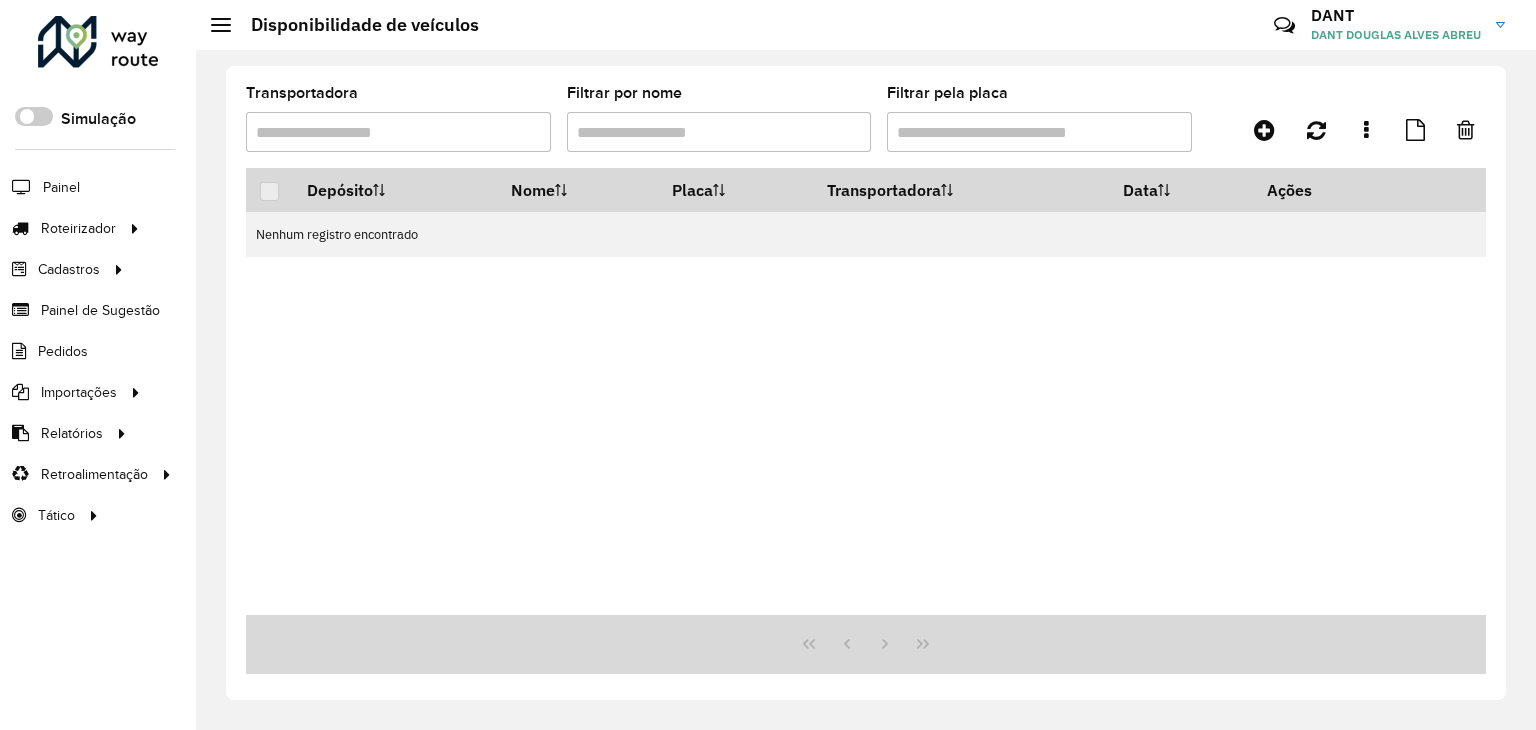 click on "Transportadora" at bounding box center [398, 132] 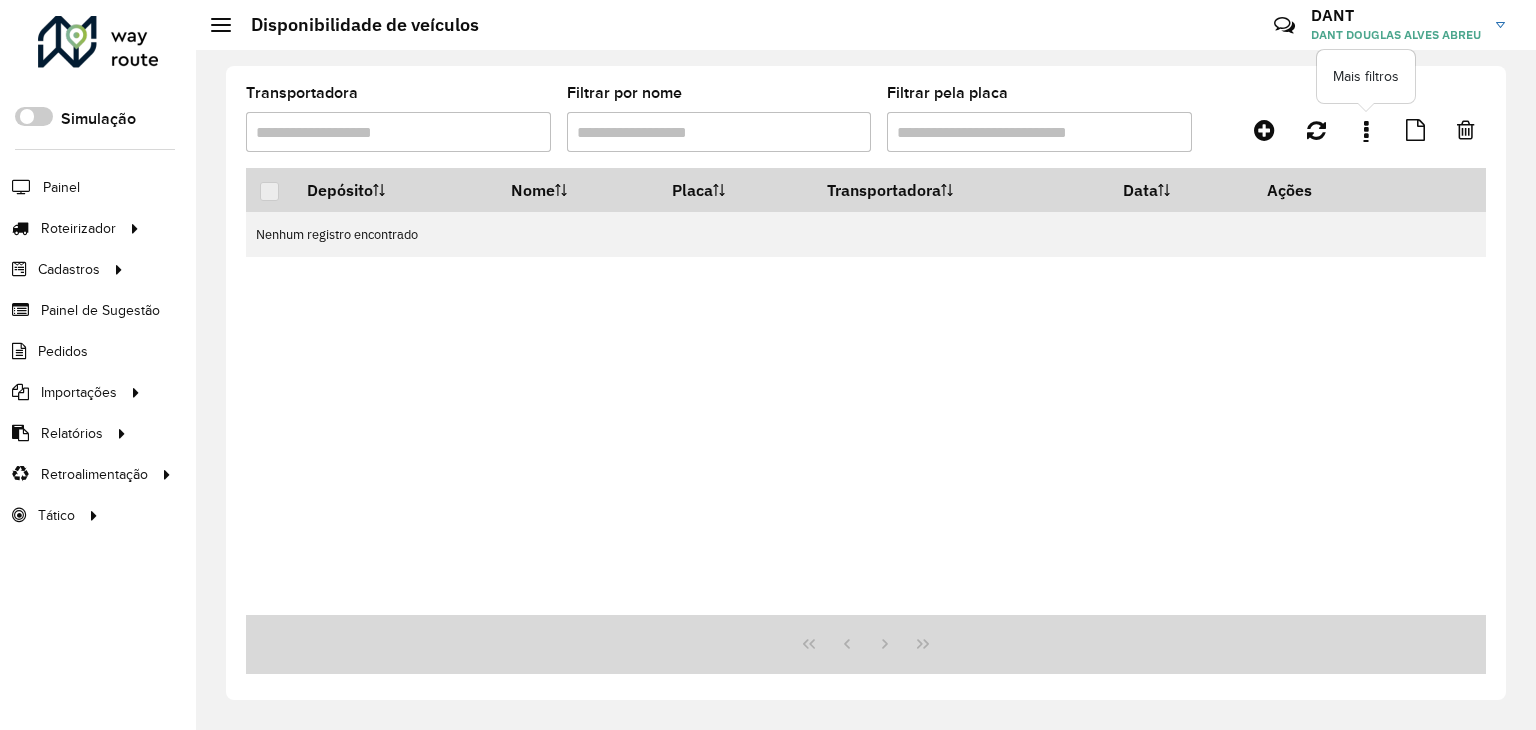 click 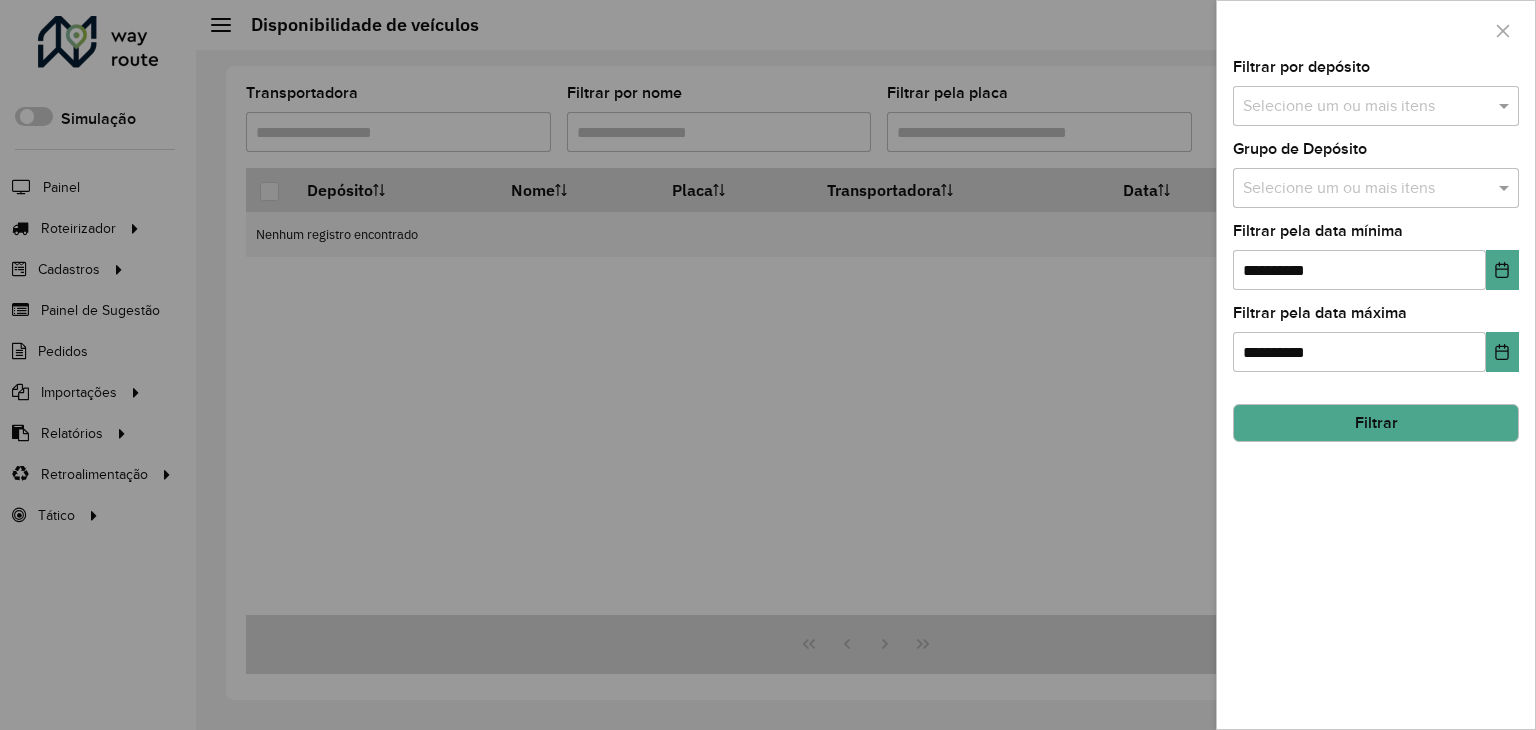 click on "Selecione um ou mais itens" at bounding box center [1376, 106] 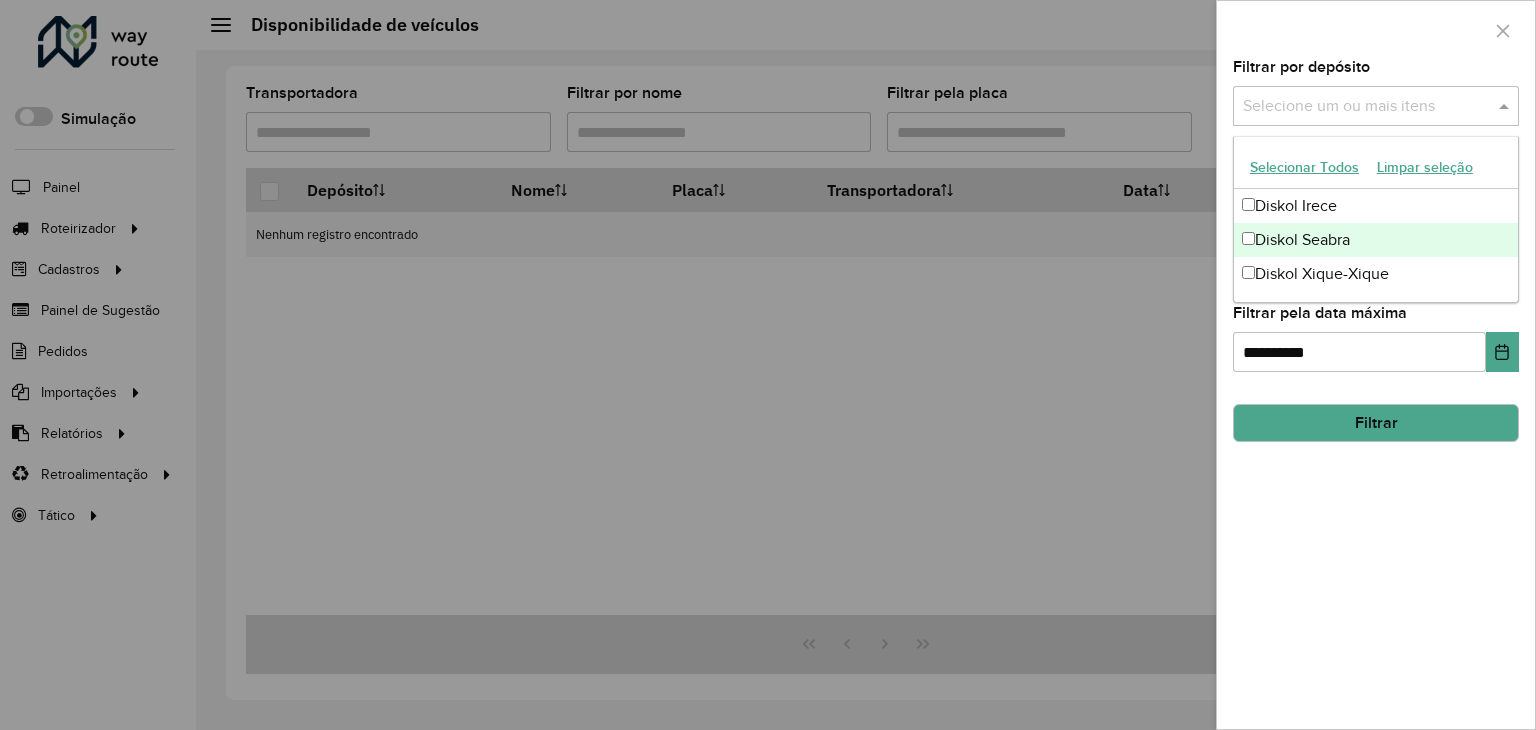 click on "Diskol Seabra" at bounding box center (1376, 240) 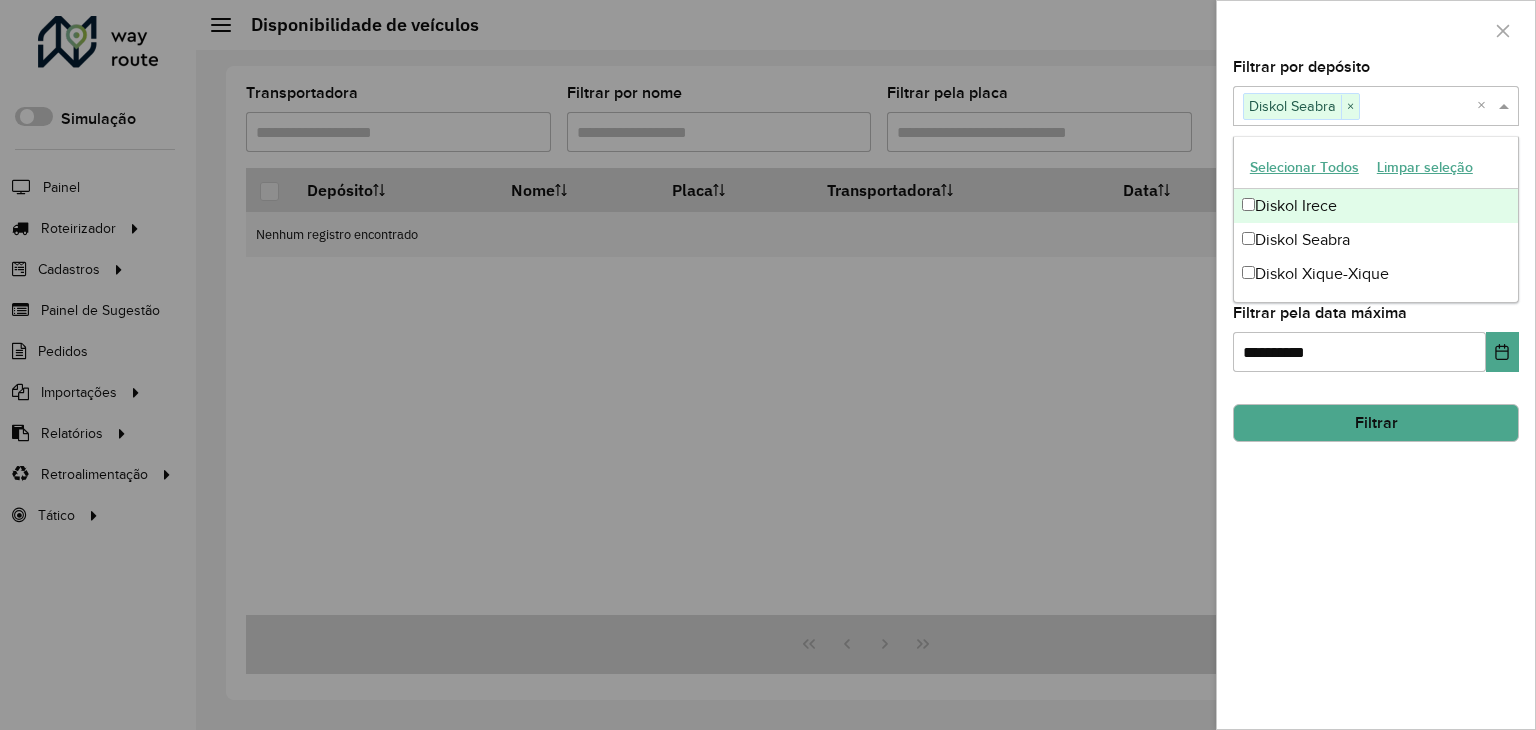 click 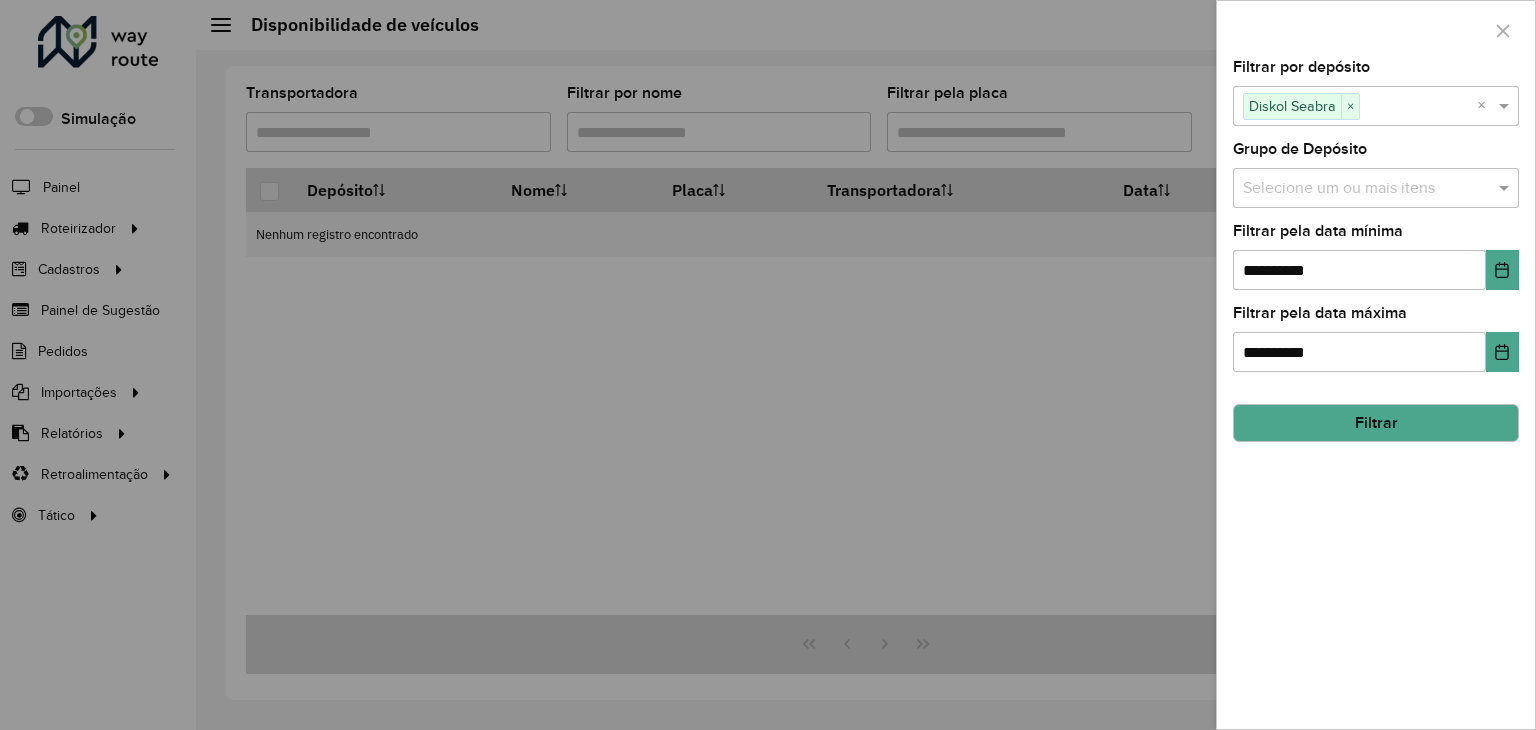 click on "Filtrar" 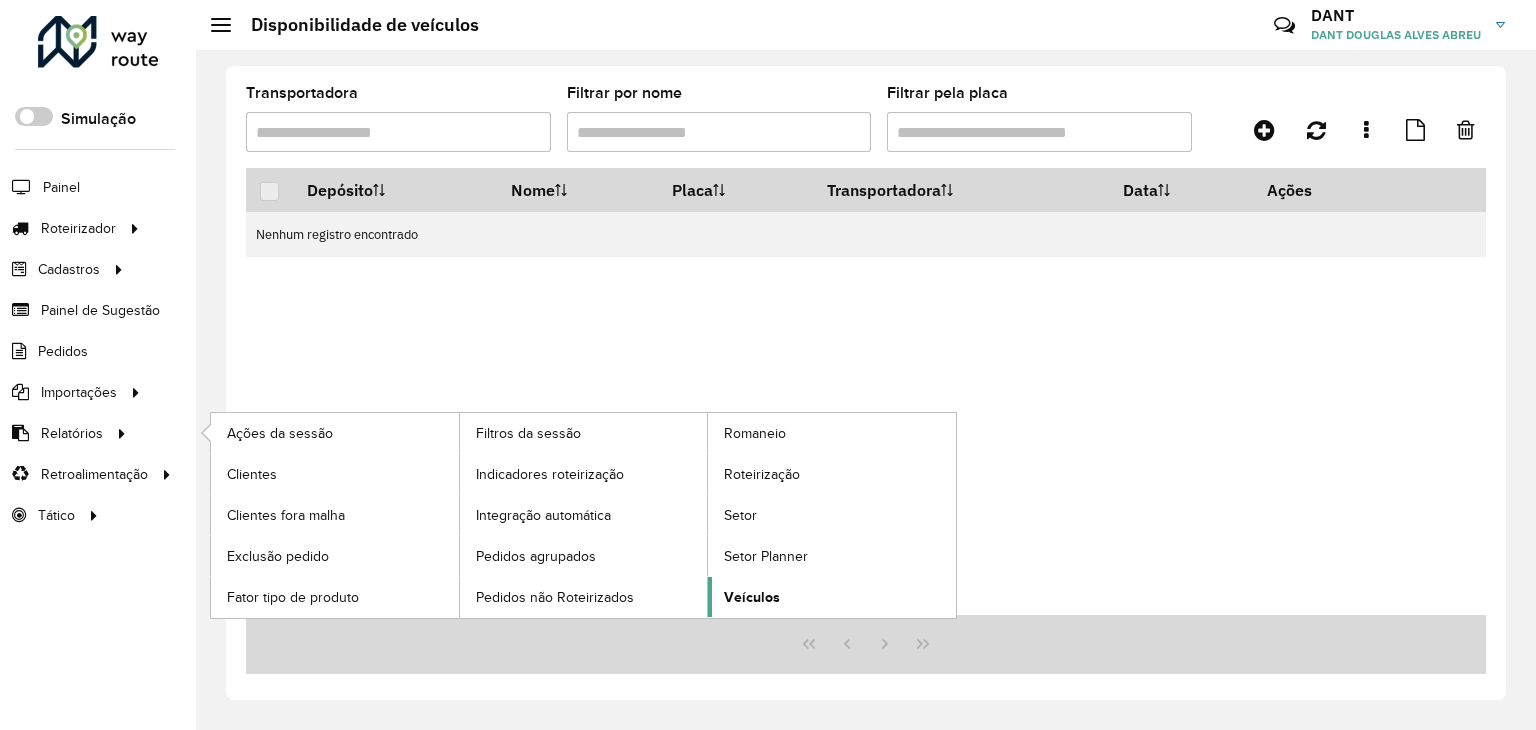 click on "Veículos" 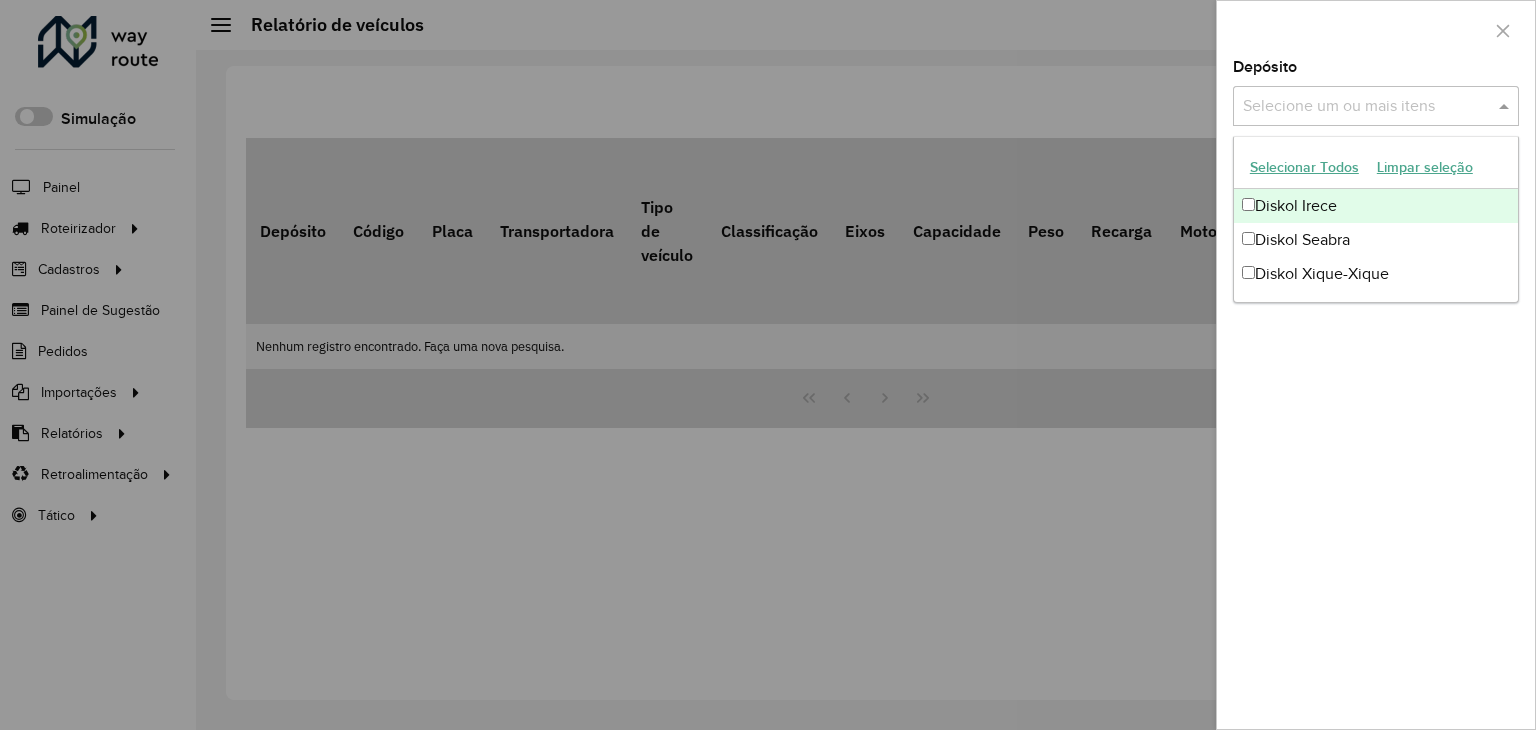 click at bounding box center (1366, 107) 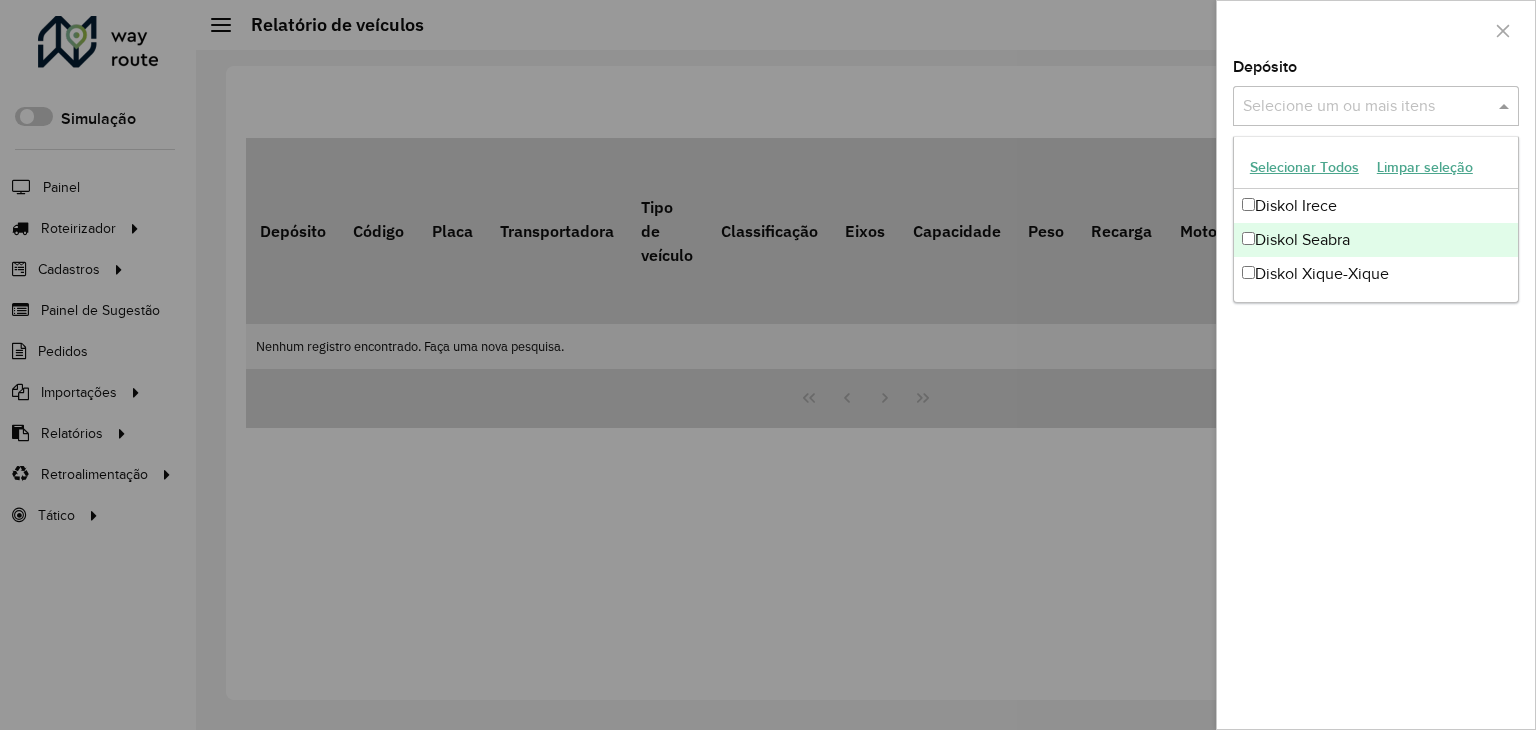 click on "Diskol Seabra" at bounding box center (1376, 240) 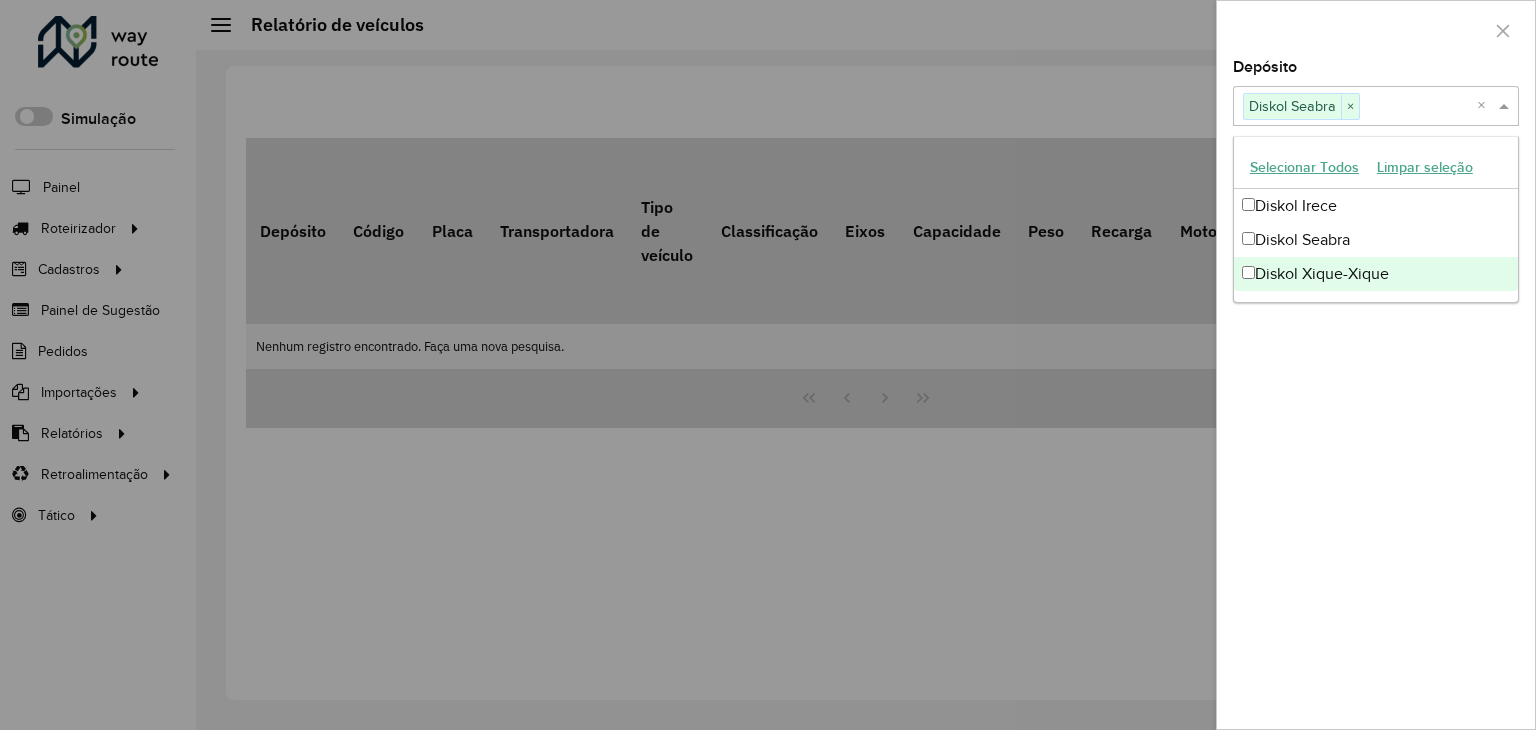 click on "Depósito  Selecione um ou mais itens Diskol Seabra × ×  Grupo de Depósito  Selecione um ou mais itens Filtrar" 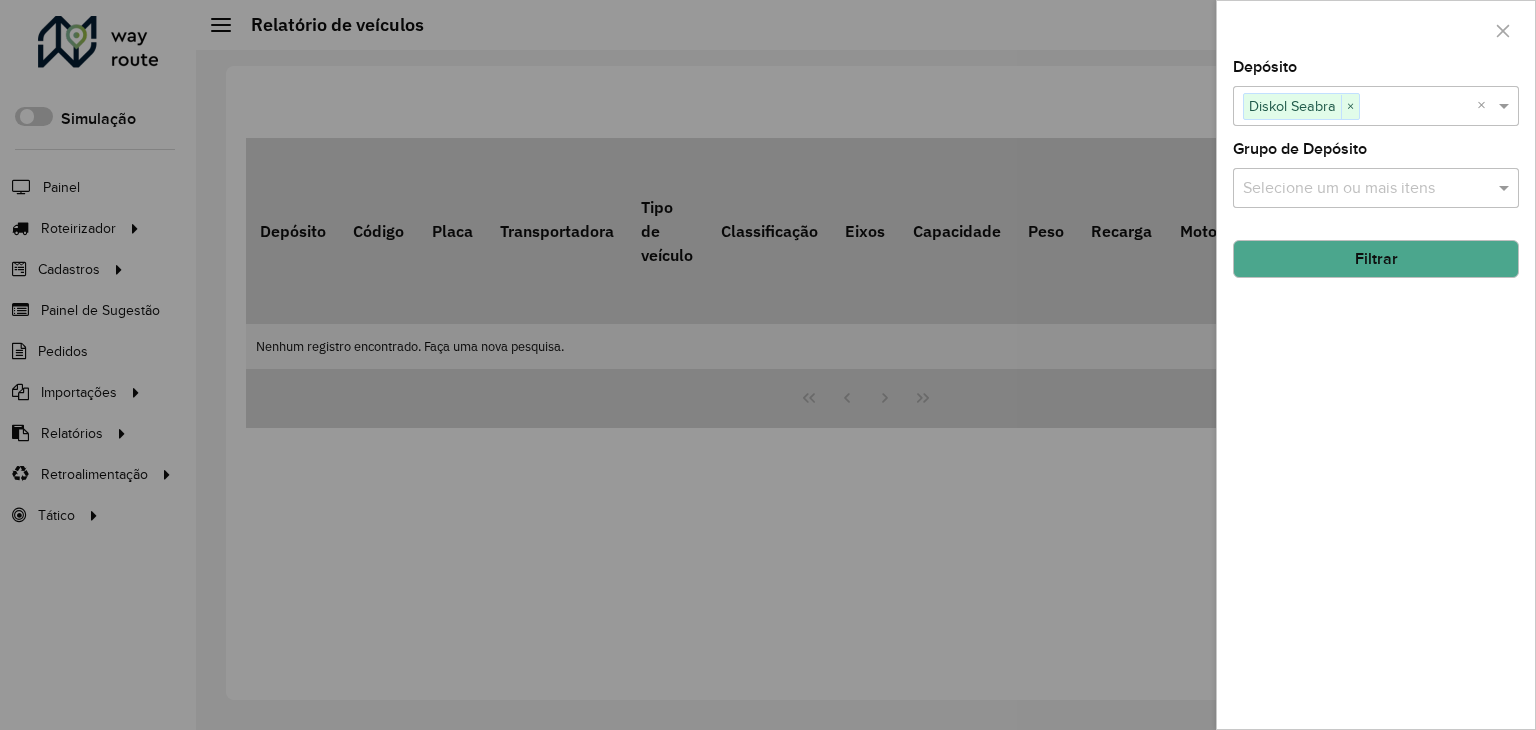 click on "Filtrar" 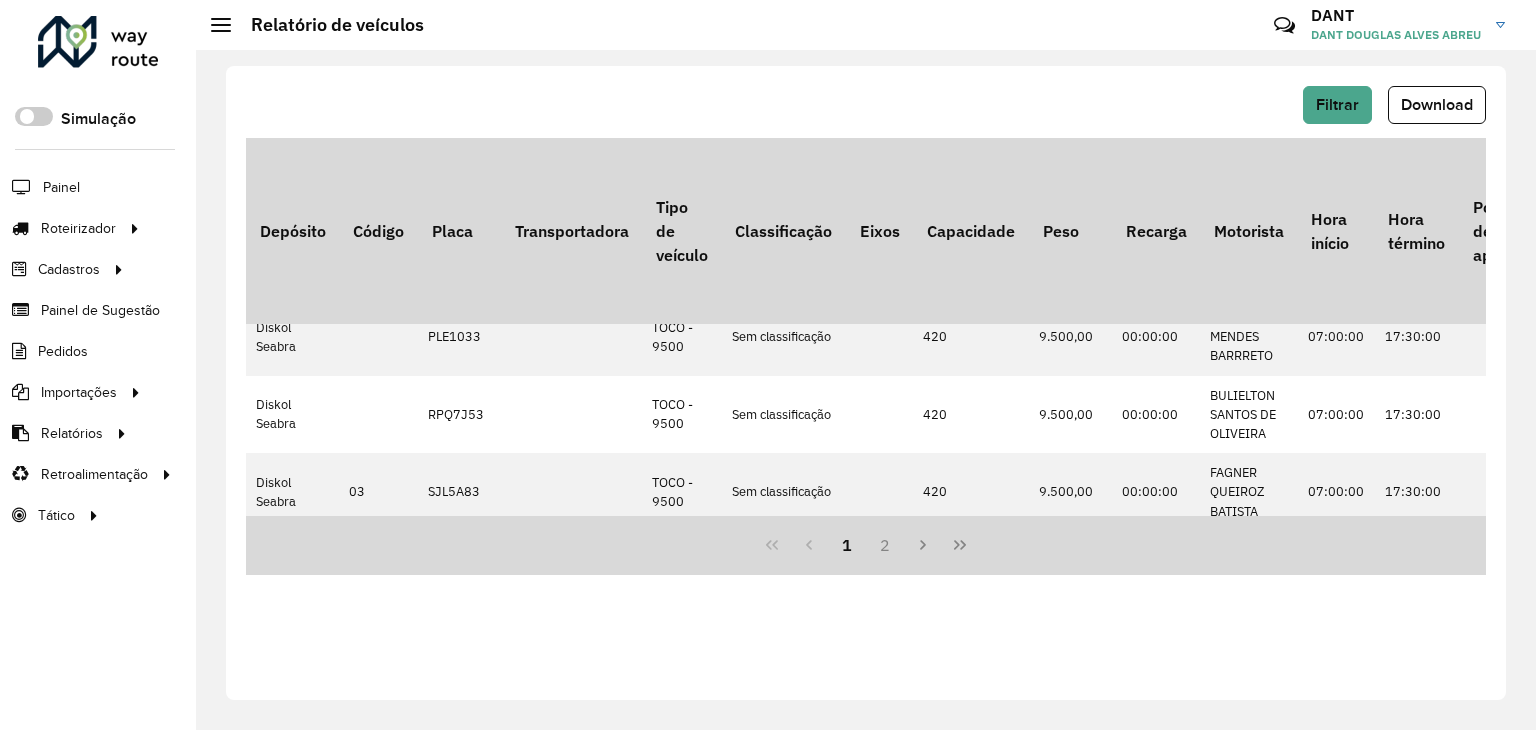 scroll, scrollTop: 1033, scrollLeft: 0, axis: vertical 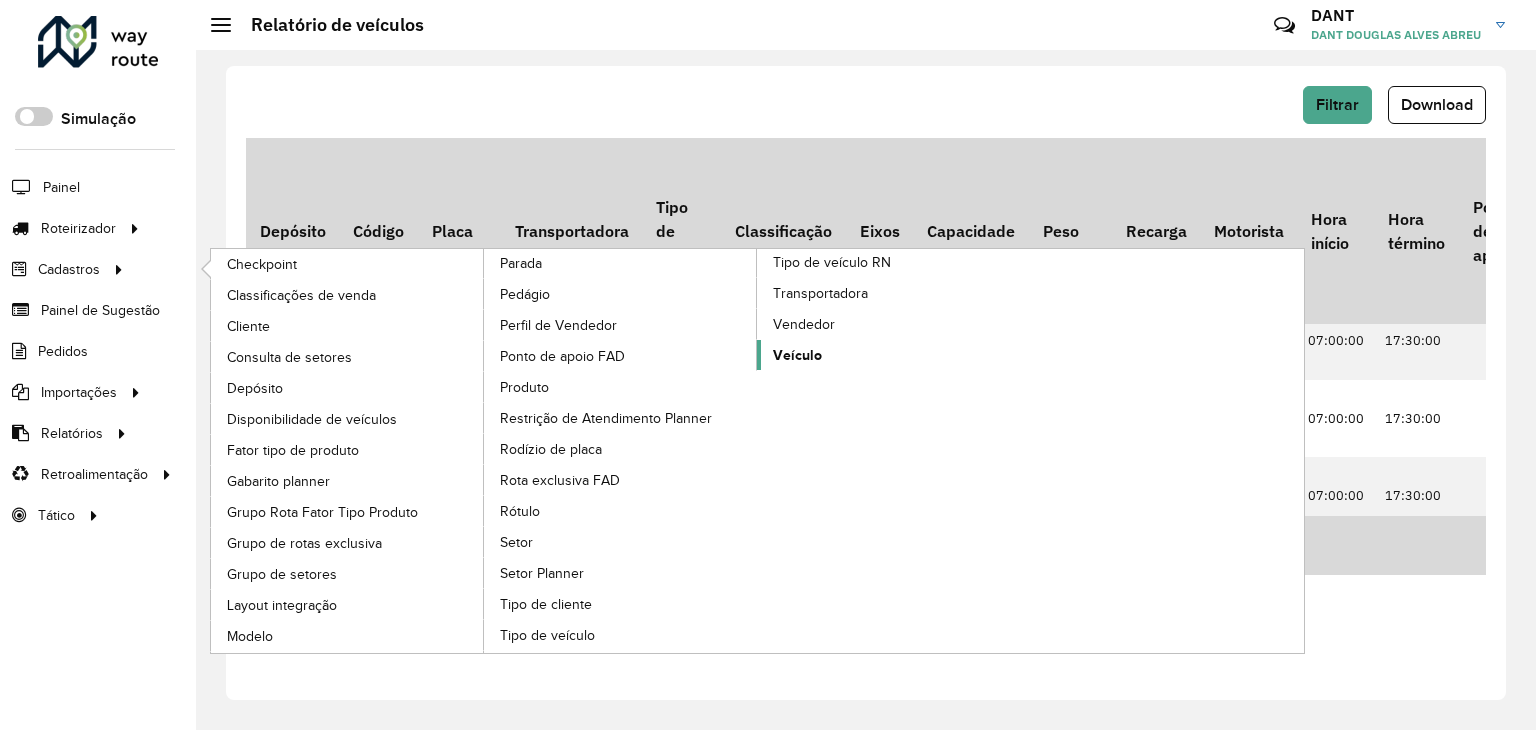 click on "Veículo" 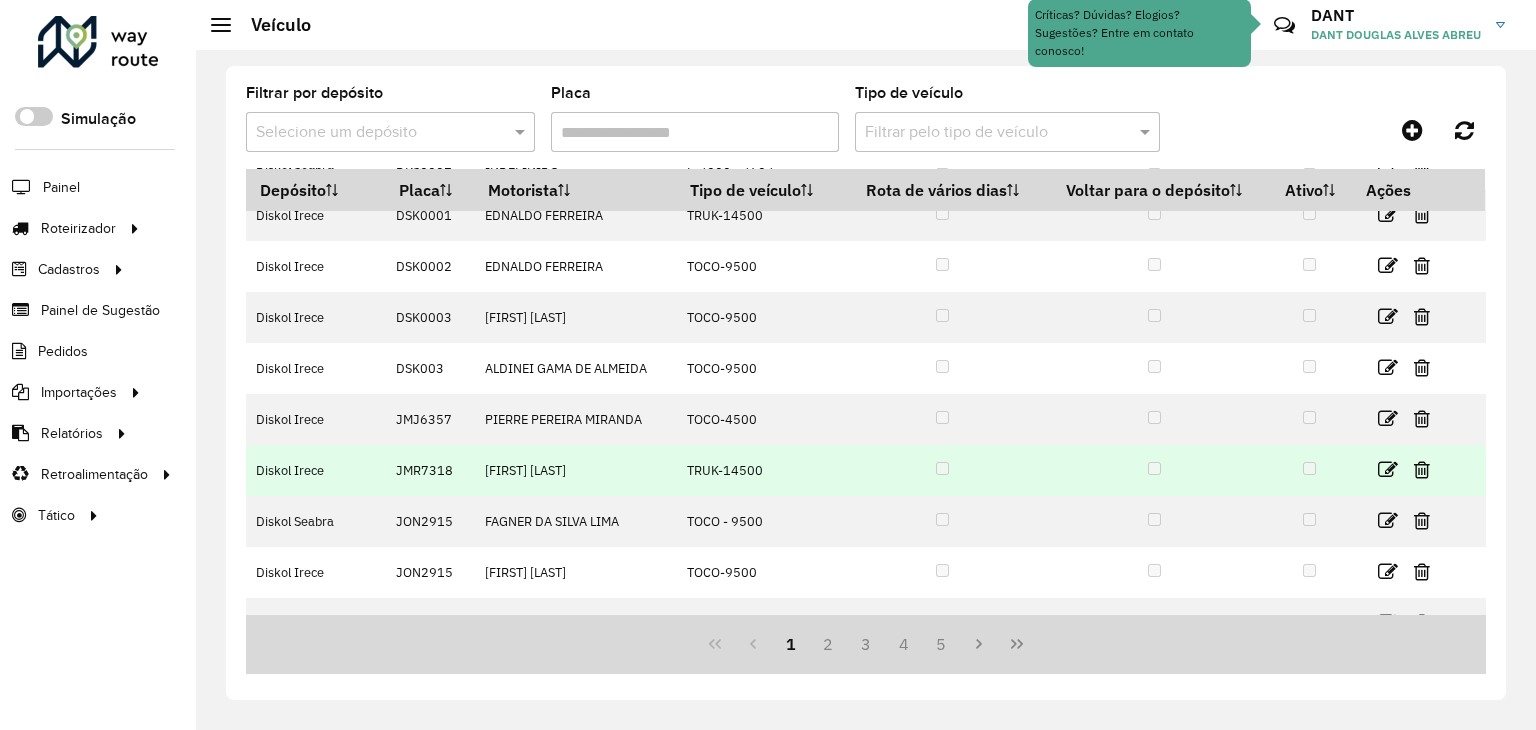 scroll, scrollTop: 0, scrollLeft: 0, axis: both 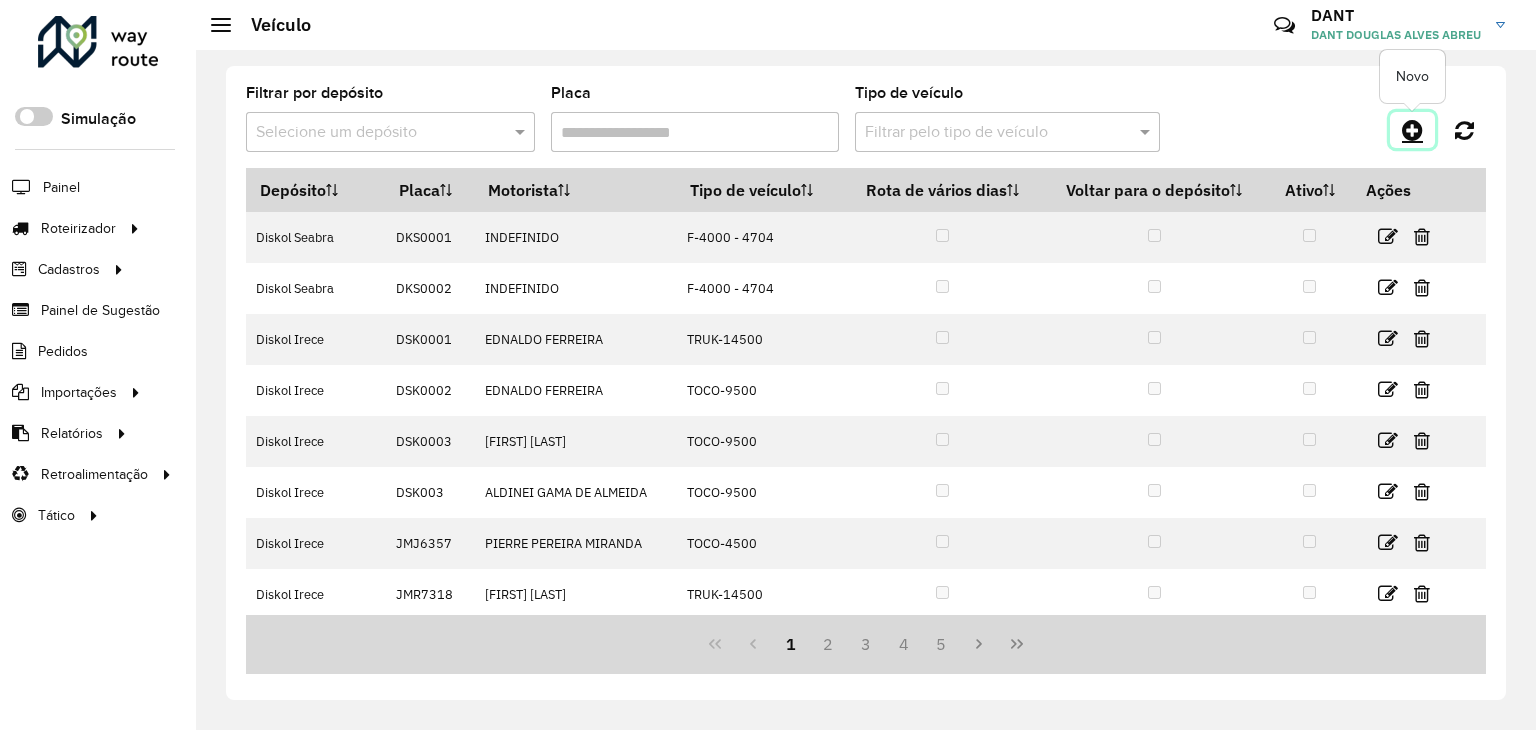 click 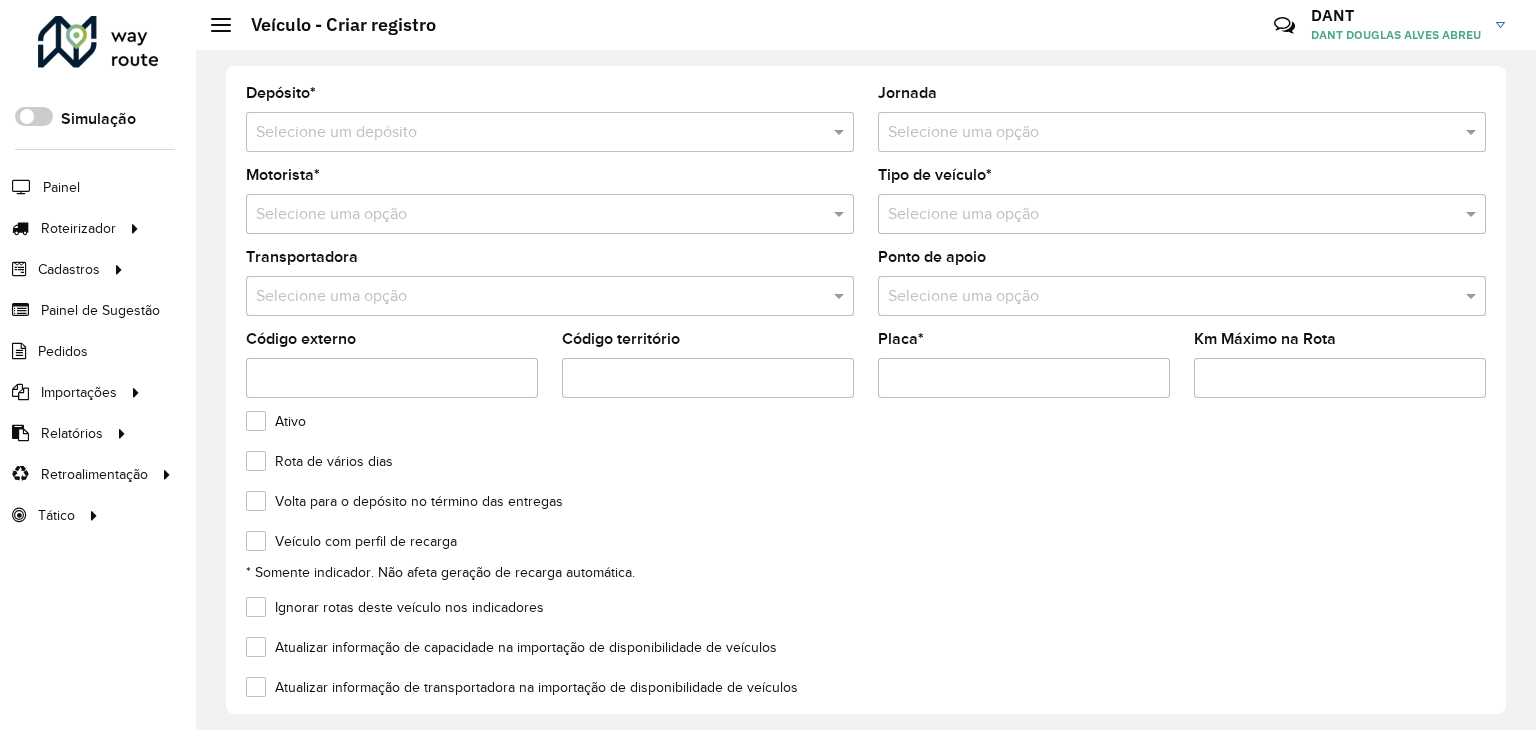 click at bounding box center [530, 215] 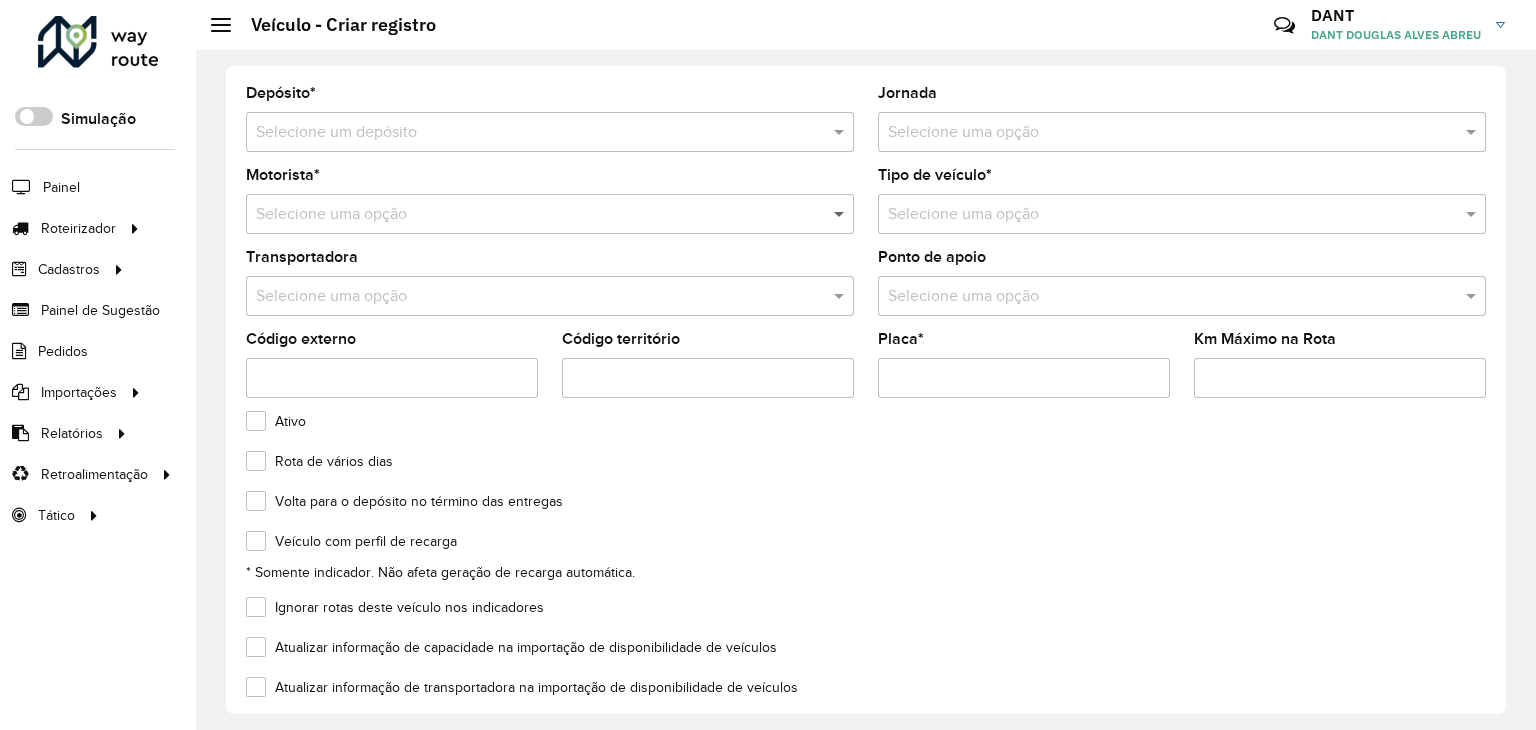 click at bounding box center (841, 214) 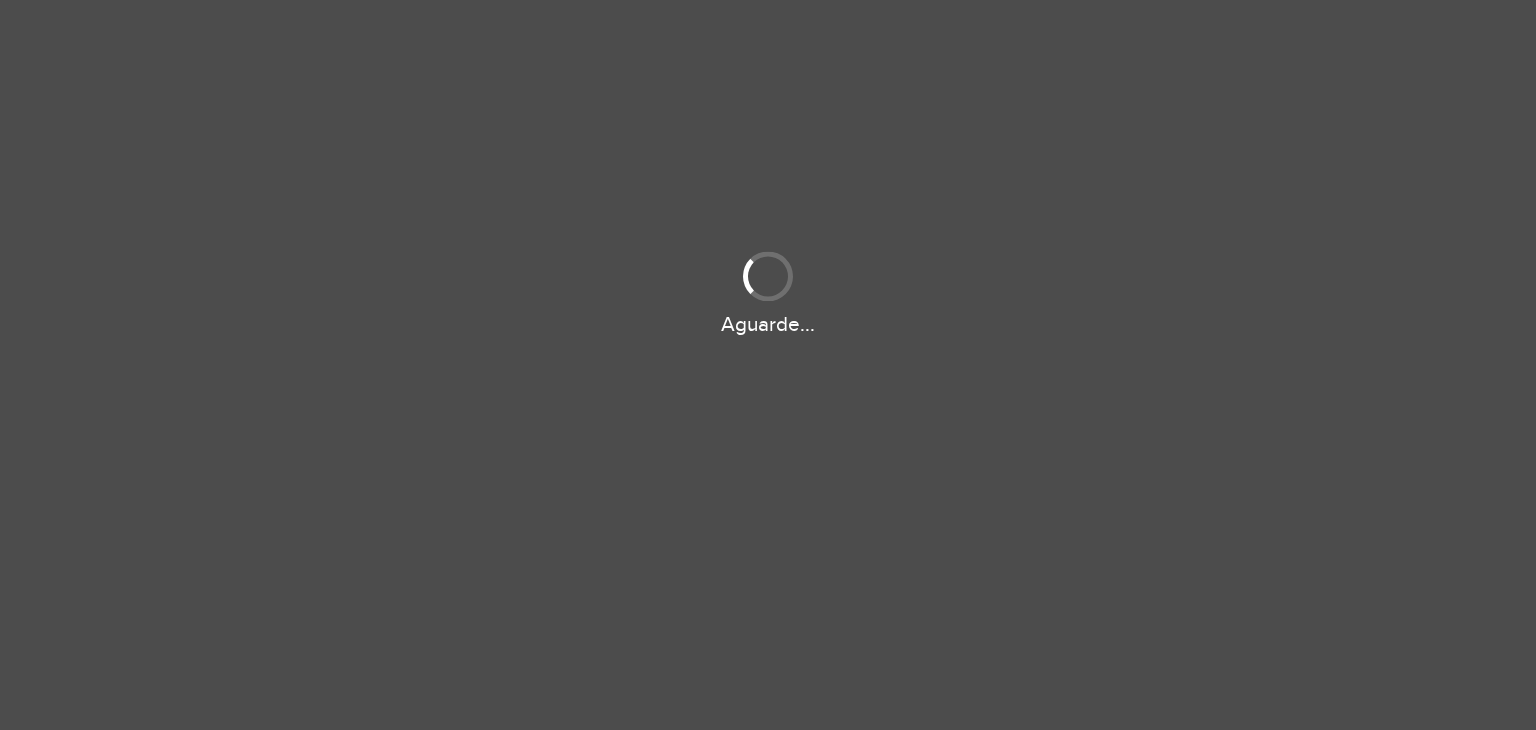 scroll, scrollTop: 0, scrollLeft: 0, axis: both 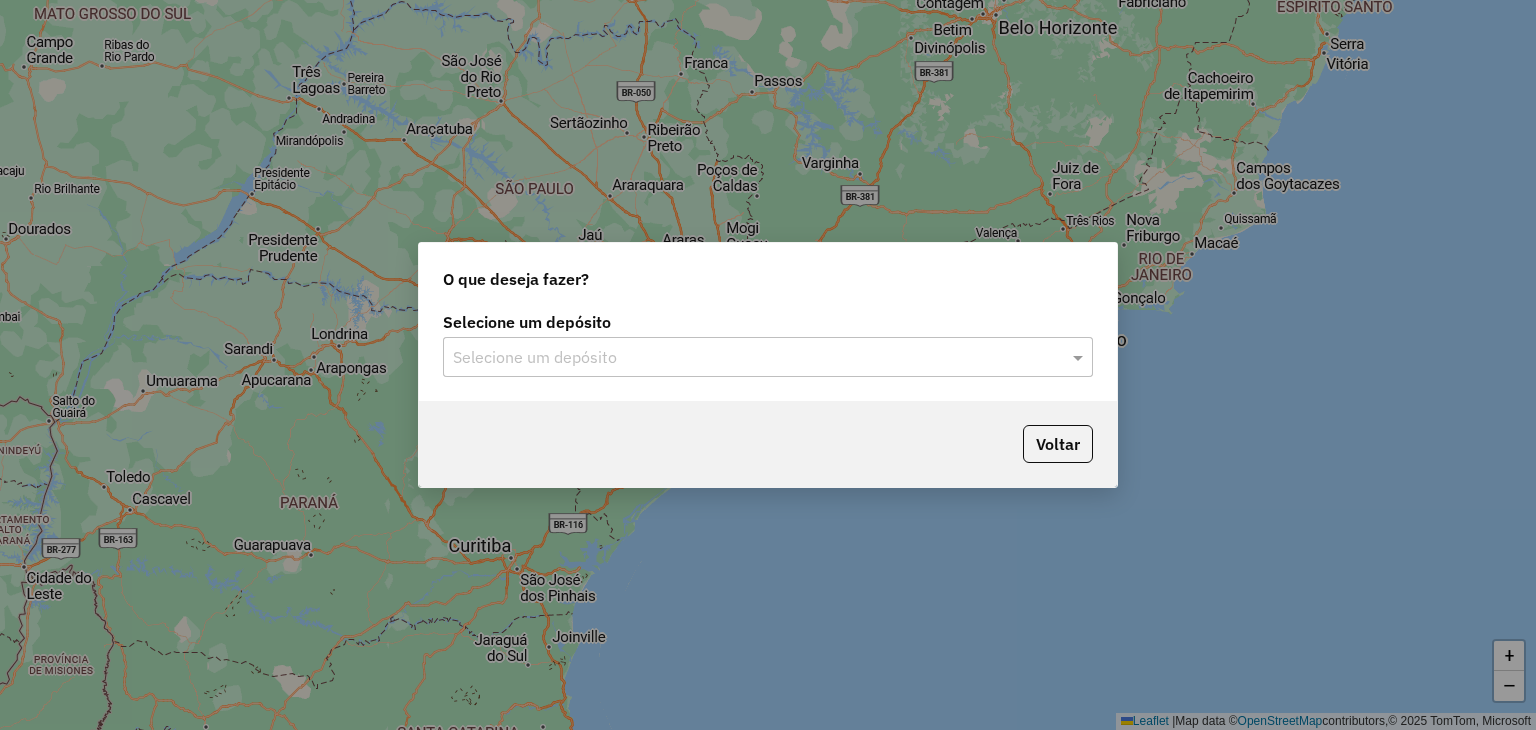 click 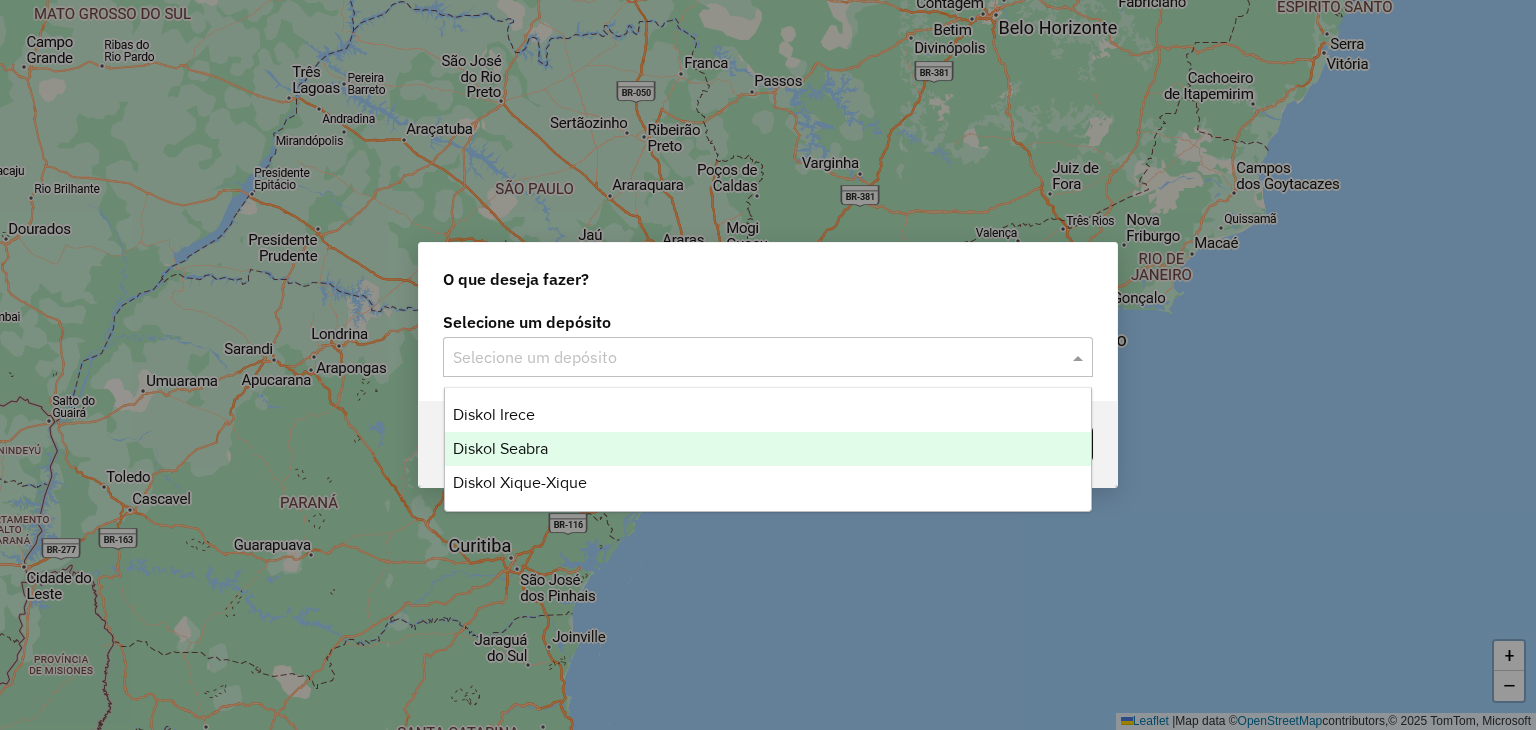 click on "Diskol Seabra" at bounding box center (768, 449) 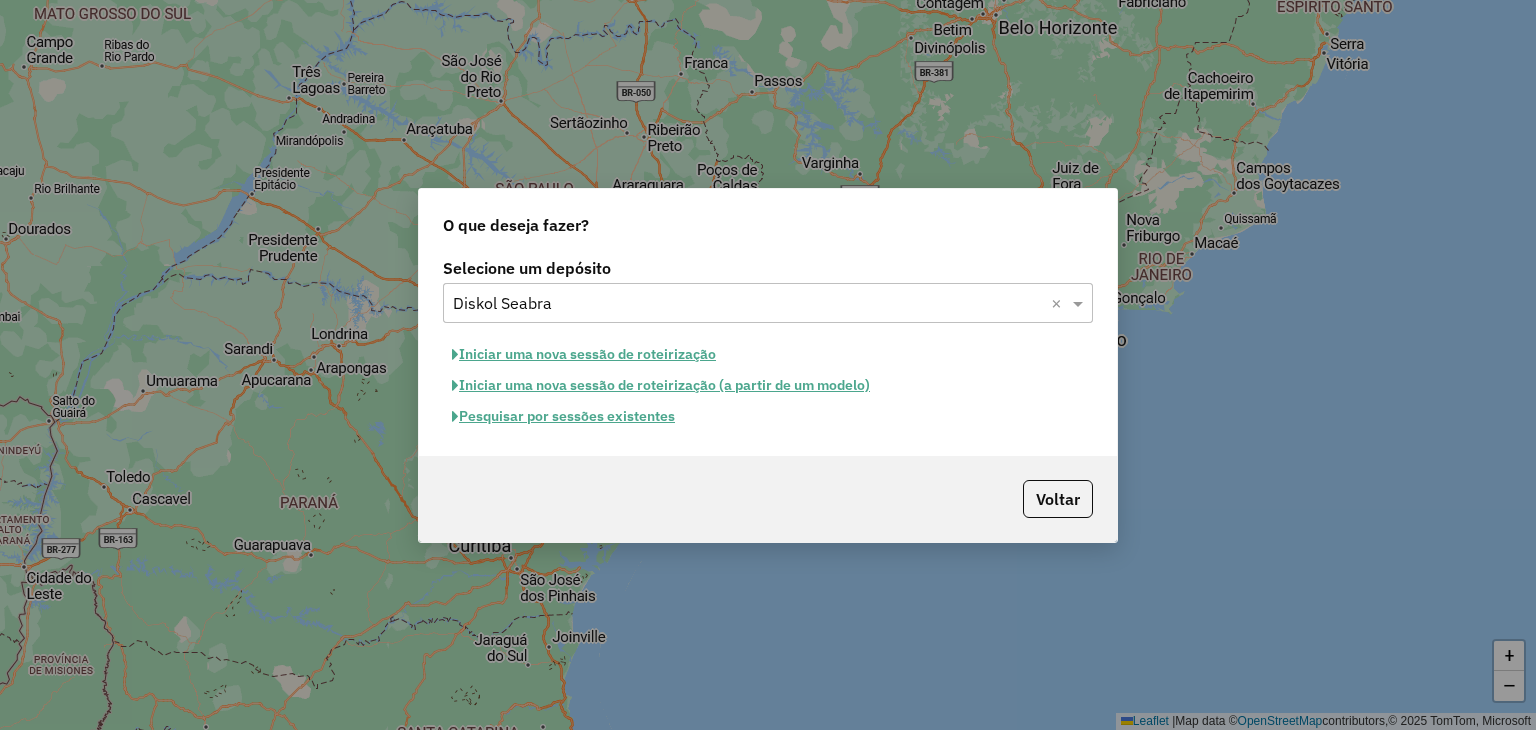 click 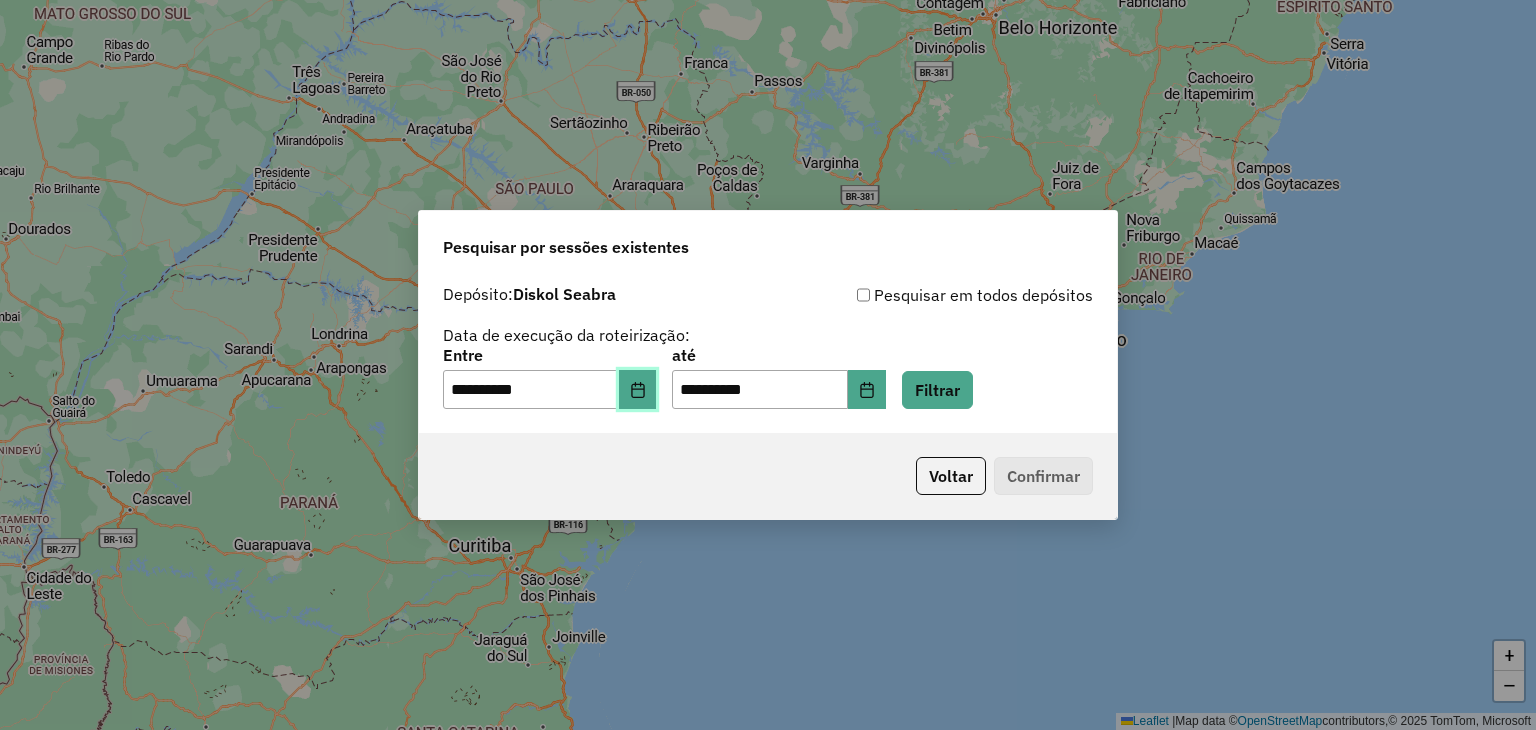 click 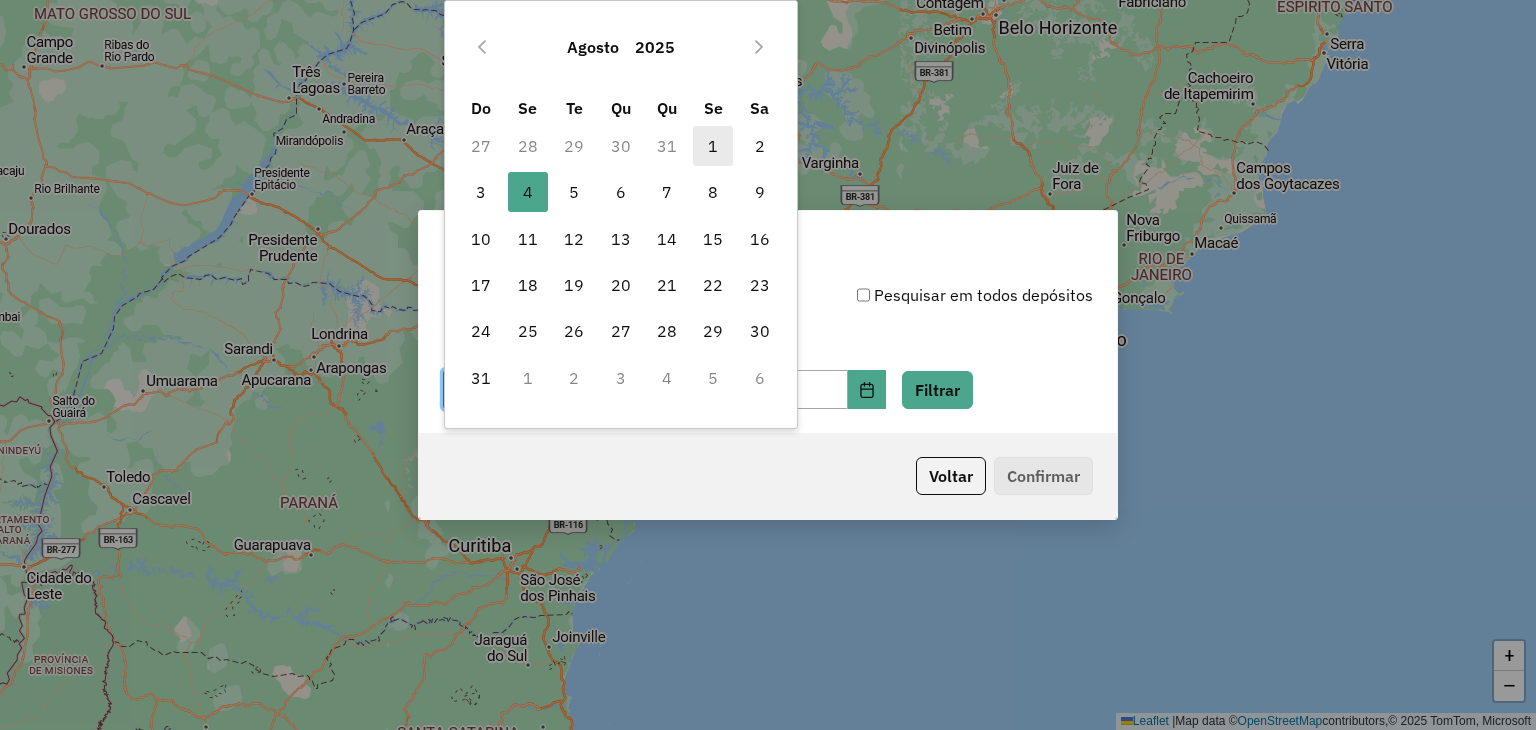 click on "1" at bounding box center (713, 146) 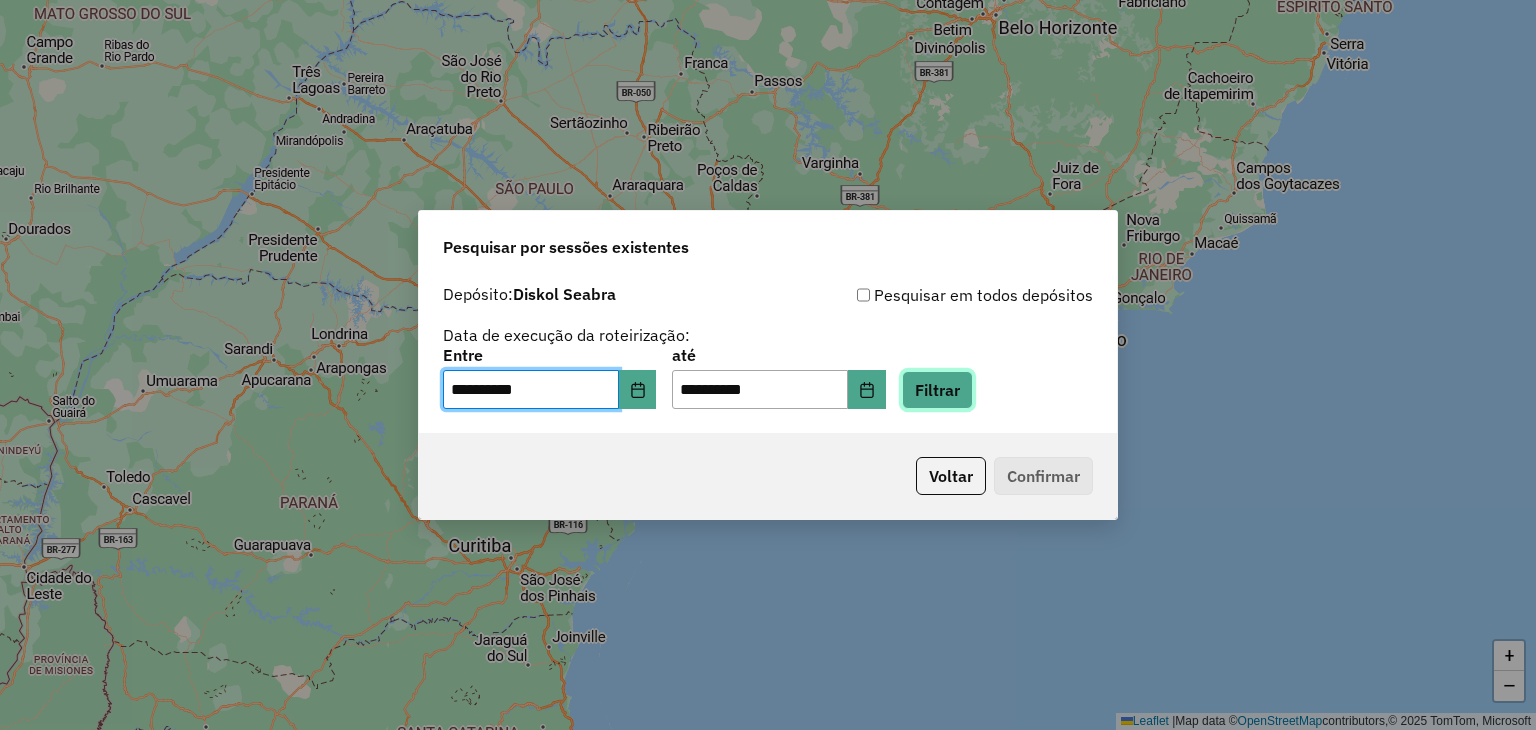 click on "Filtrar" 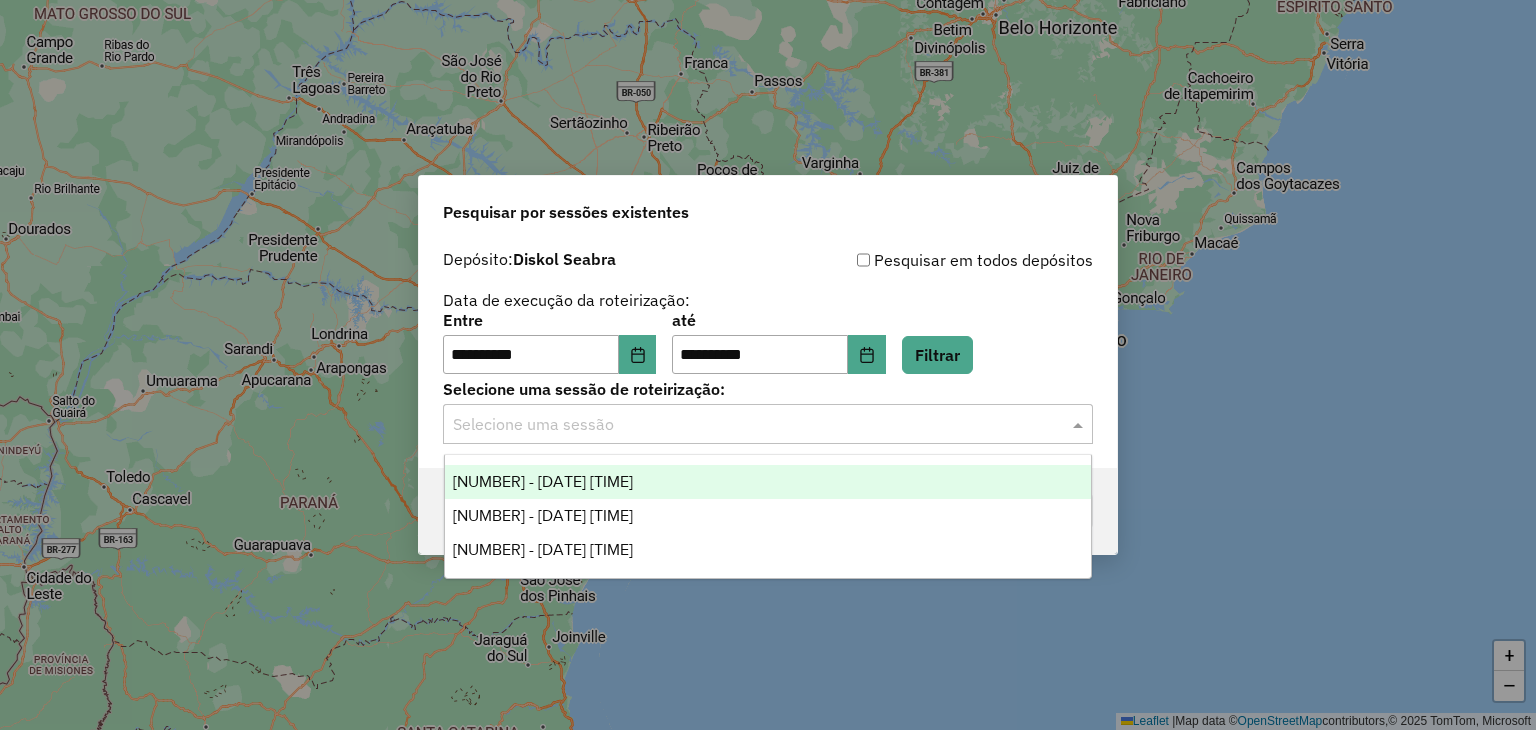 click 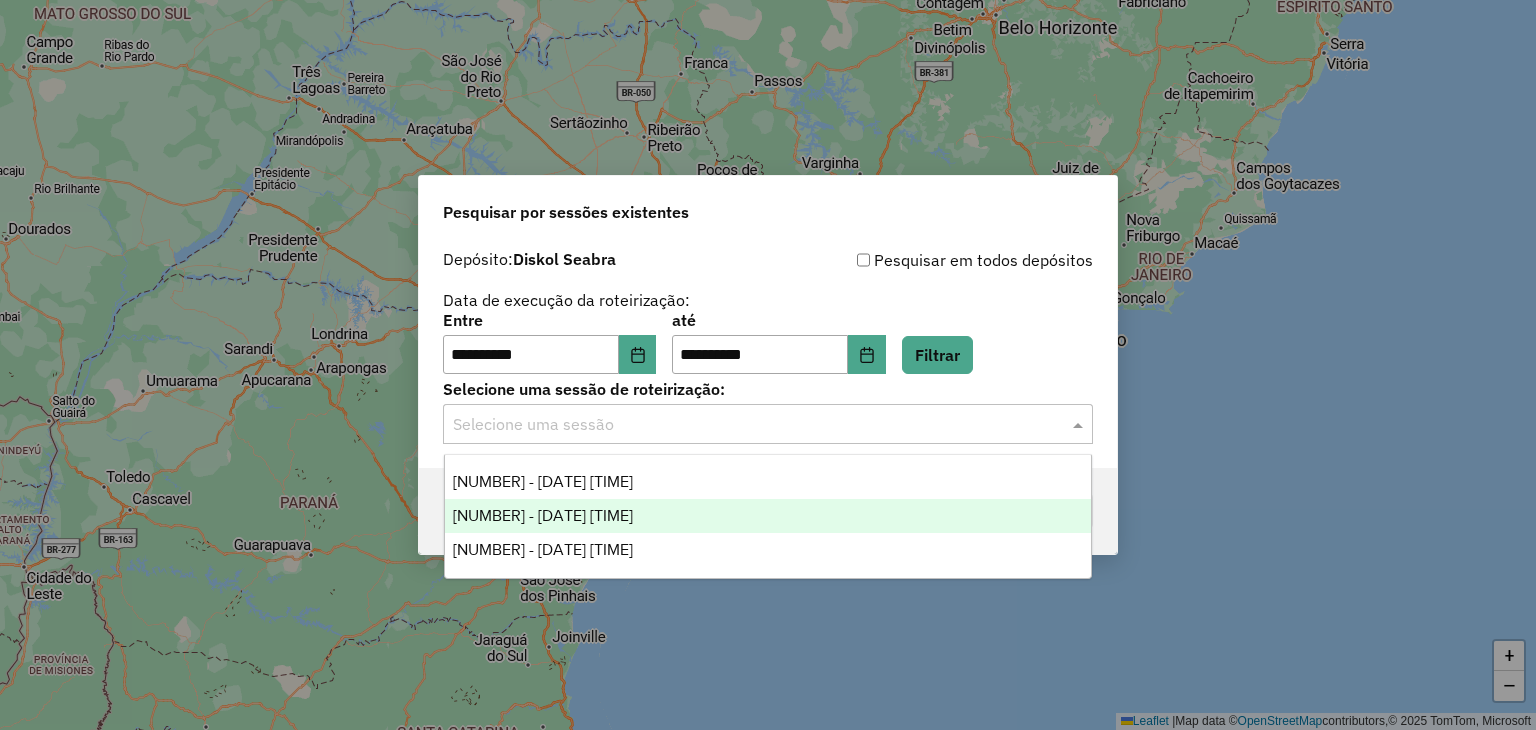 click on "974048 - 02/08/2025 18:27" at bounding box center [768, 516] 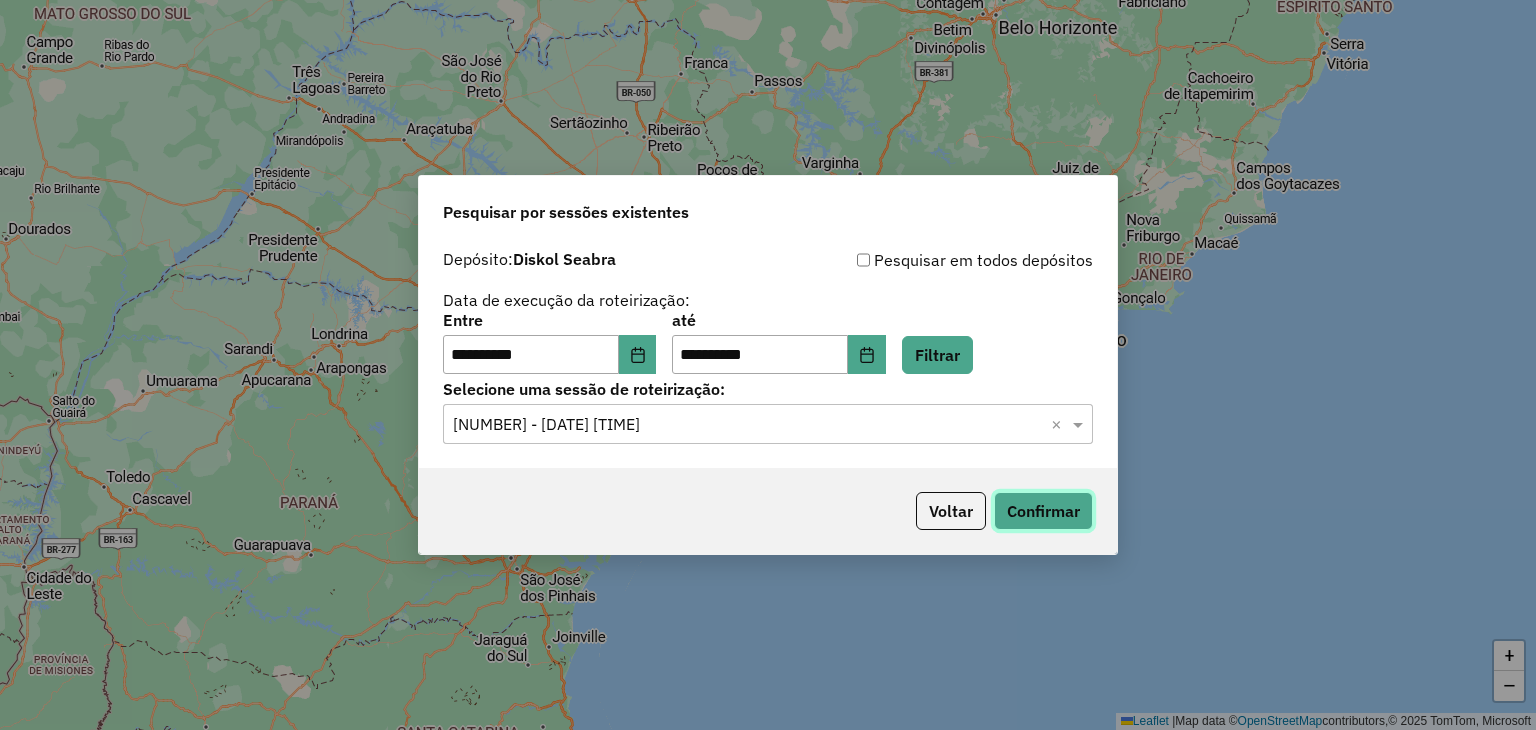 click on "Confirmar" 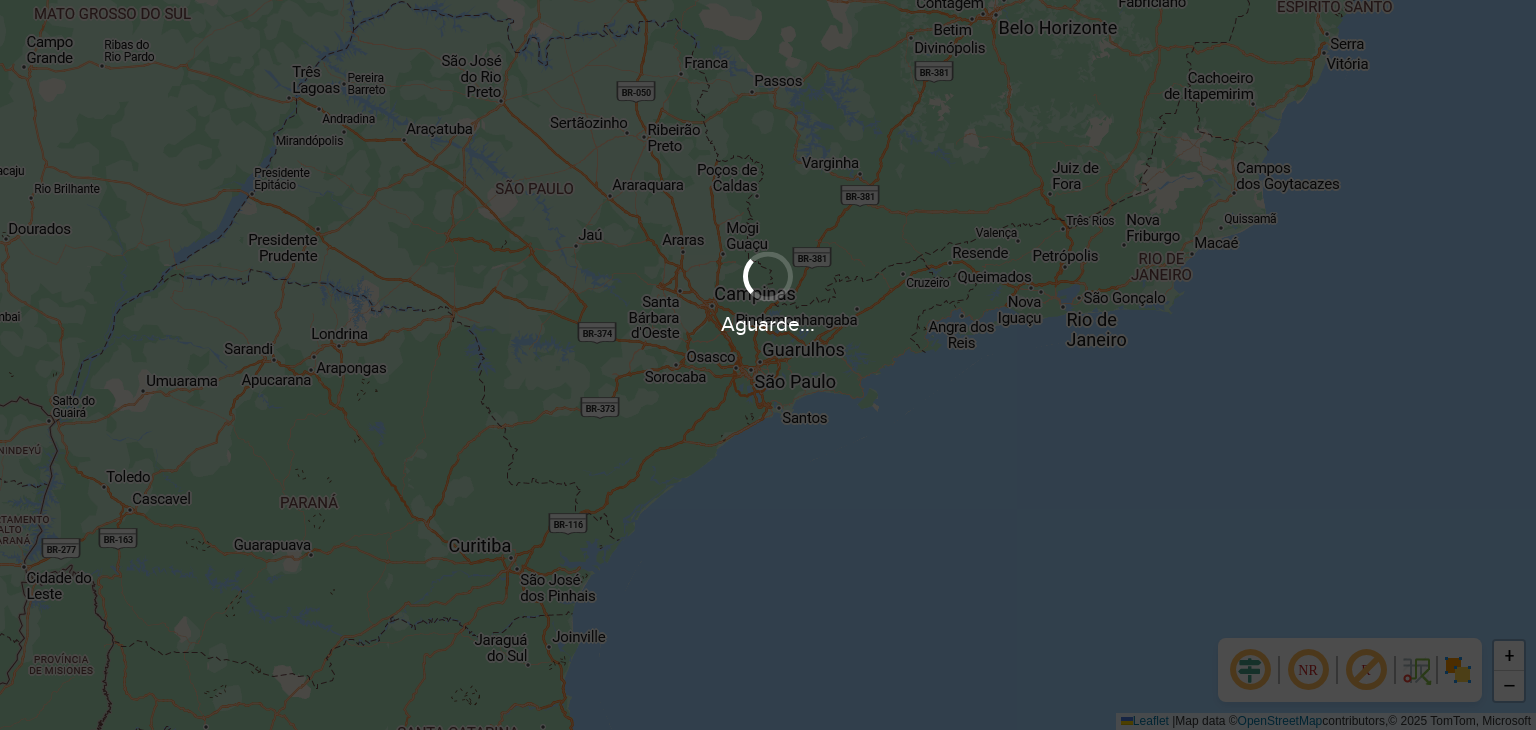 scroll, scrollTop: 0, scrollLeft: 0, axis: both 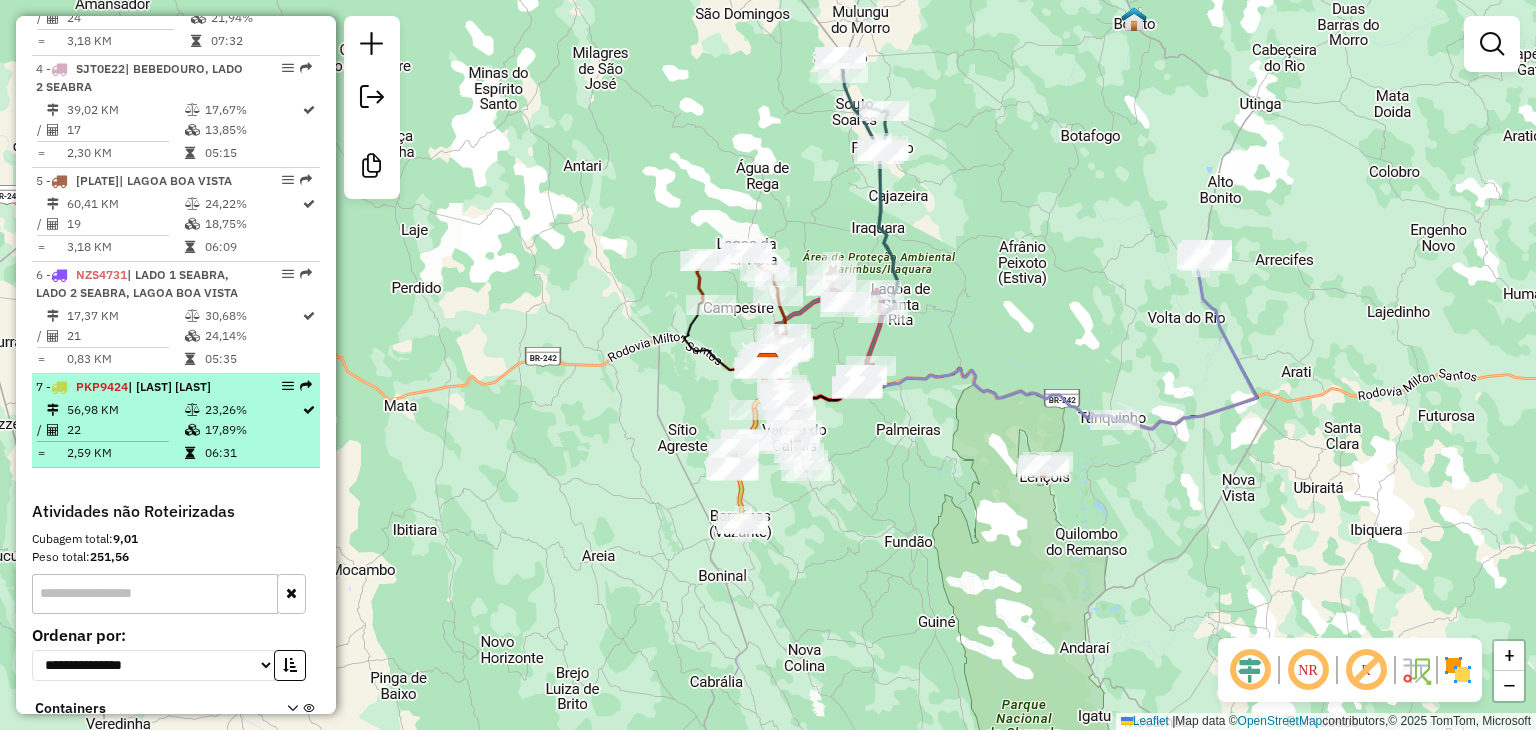 click on "7 -       PKP9424   | VELAME SEABRA" at bounding box center (142, 387) 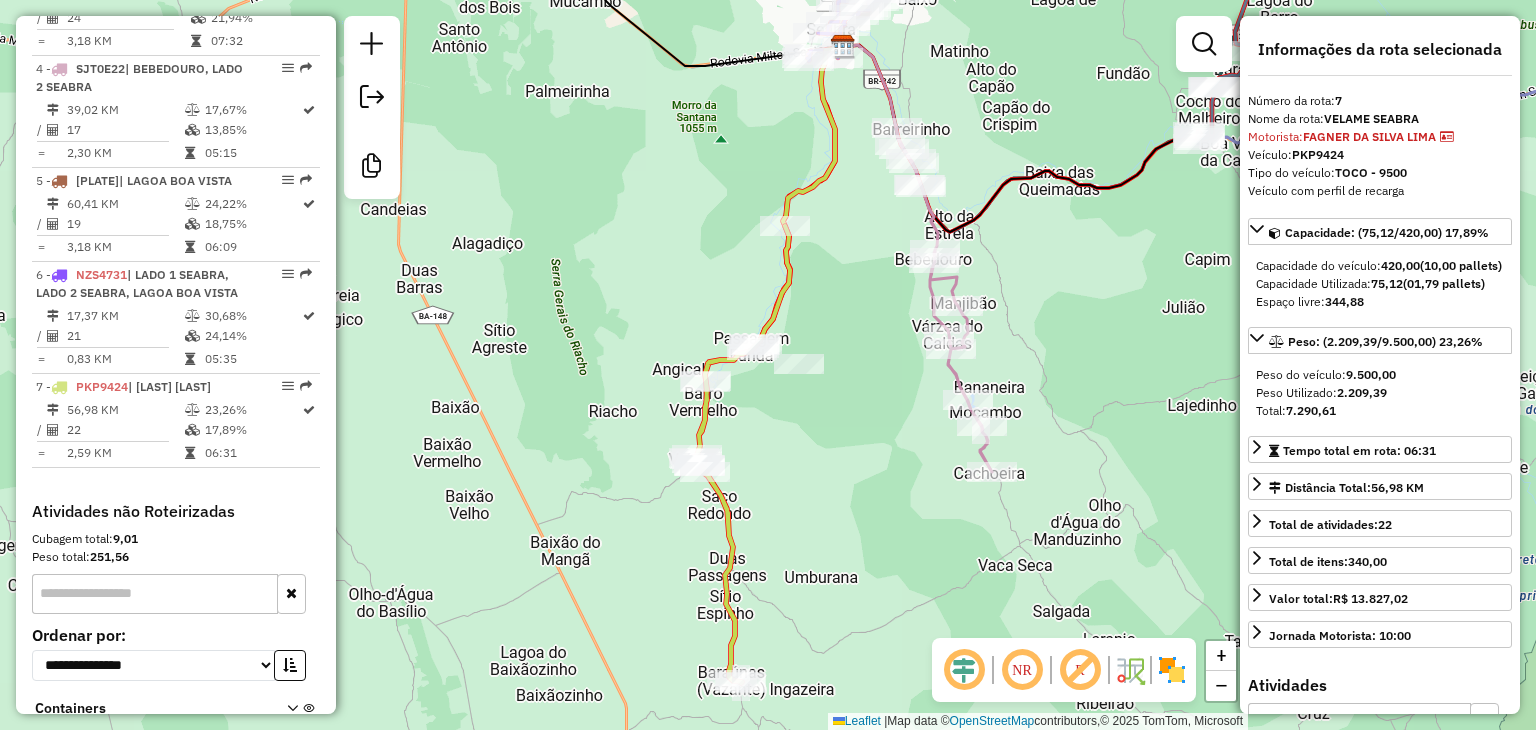 click at bounding box center (1447, 137) 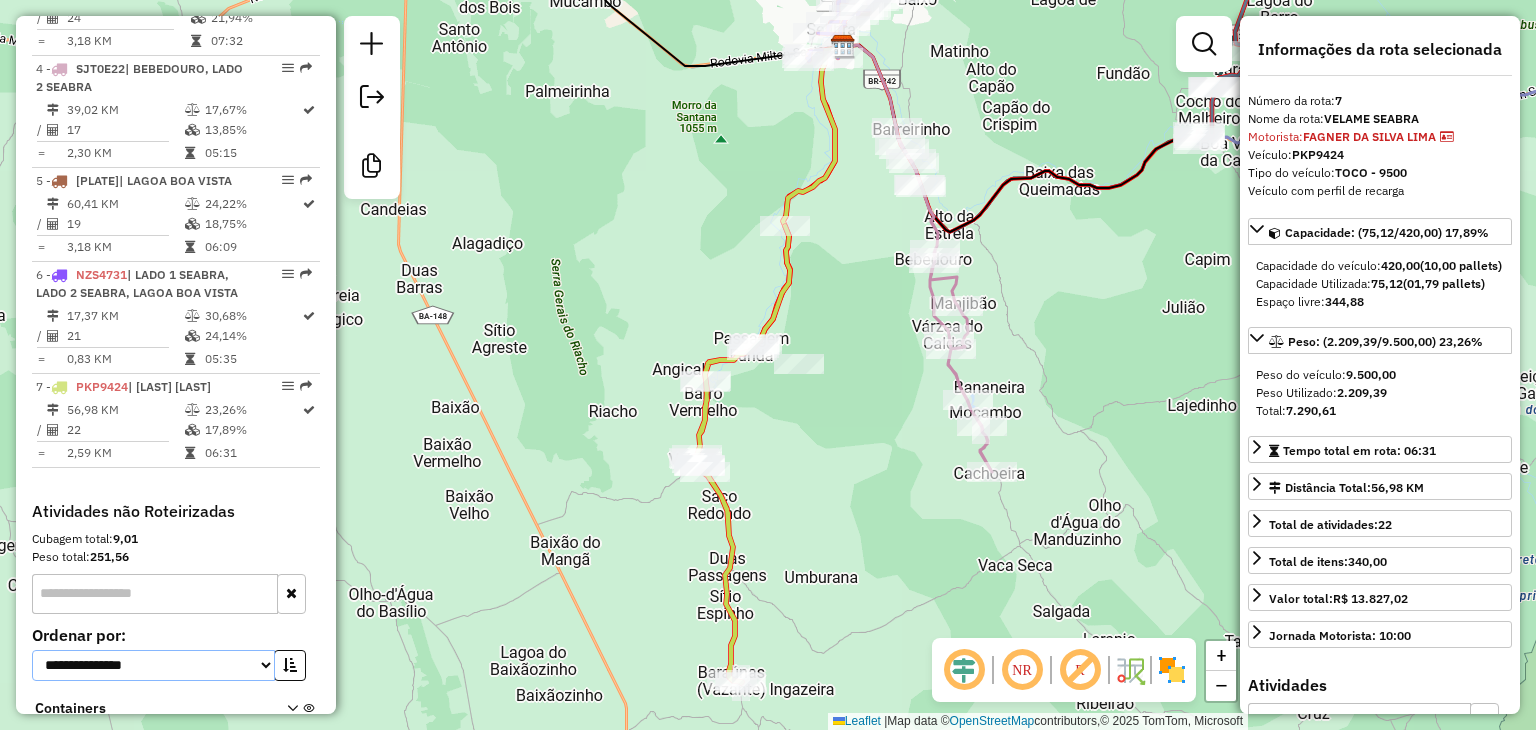 click on "**********" at bounding box center (153, 665) 